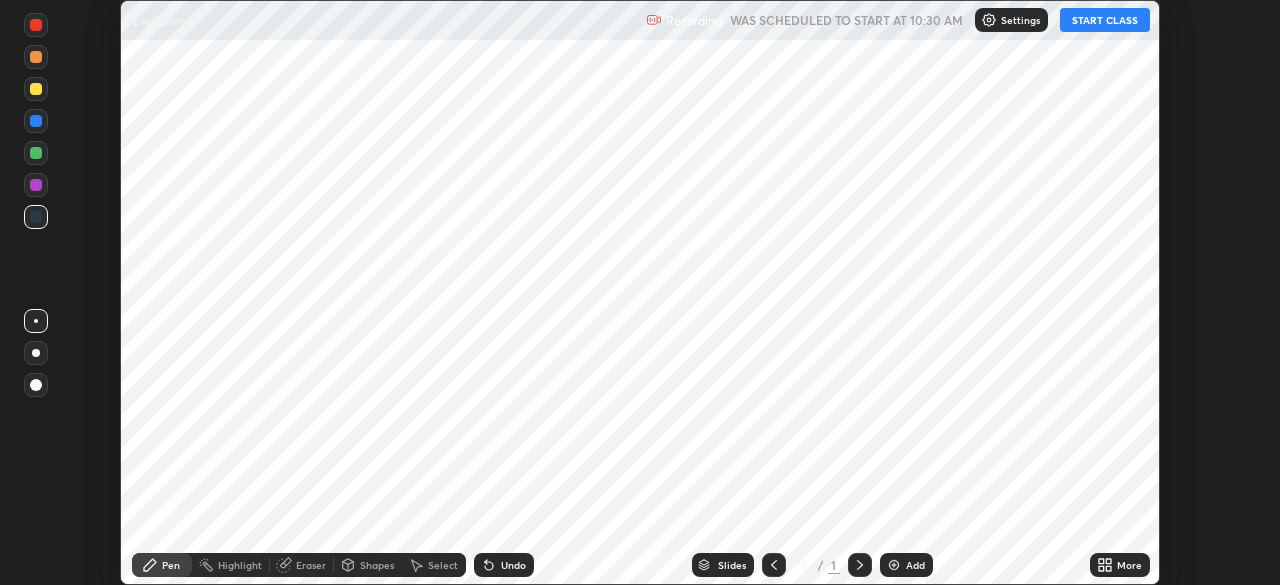 scroll, scrollTop: 0, scrollLeft: 0, axis: both 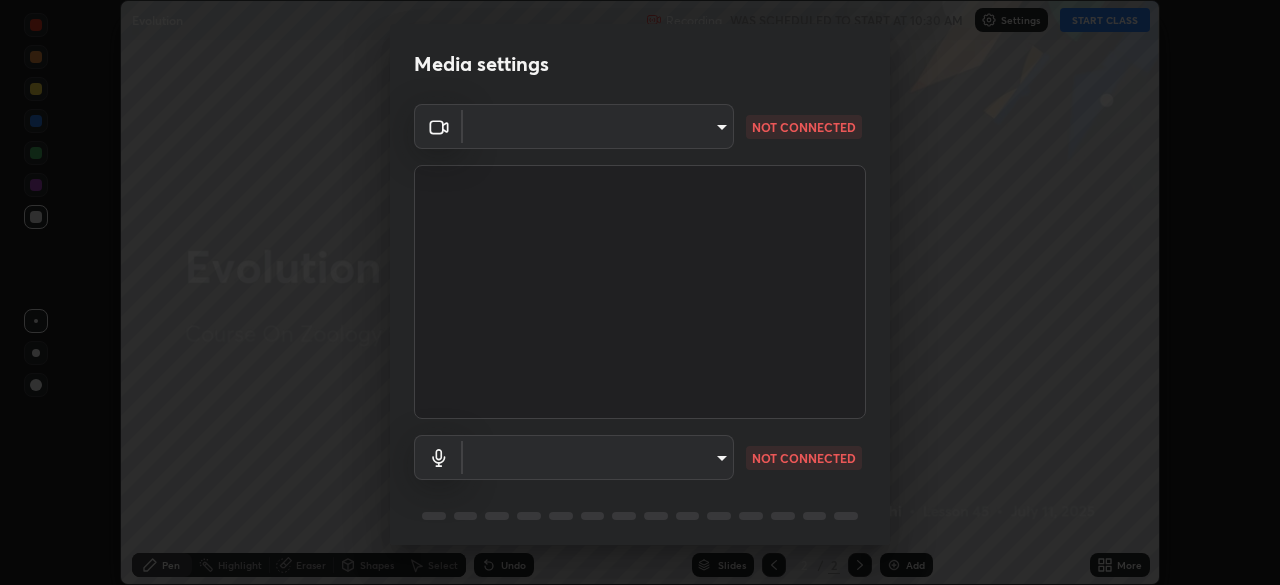 click on "Erase all Evolution Recording WAS SCHEDULED TO START AT  10:30 AM Settings START CLASS Setting up your live class Evolution • L45 of Course On Zoology for NEET Excel 1 2026 [PERSON_NAME] Pen Highlight Eraser Shapes Select Undo Slides 2 / 2 Add More No doubts shared Encourage your learners to ask a doubt for better clarity Report an issue Reason for reporting Buffering Chat not working Audio - Video sync issue Educator video quality low ​ Attach an image Report Media settings ​ NOT CONNECTED ​ NOT CONNECTED 1 / 5 Next" at bounding box center (640, 292) 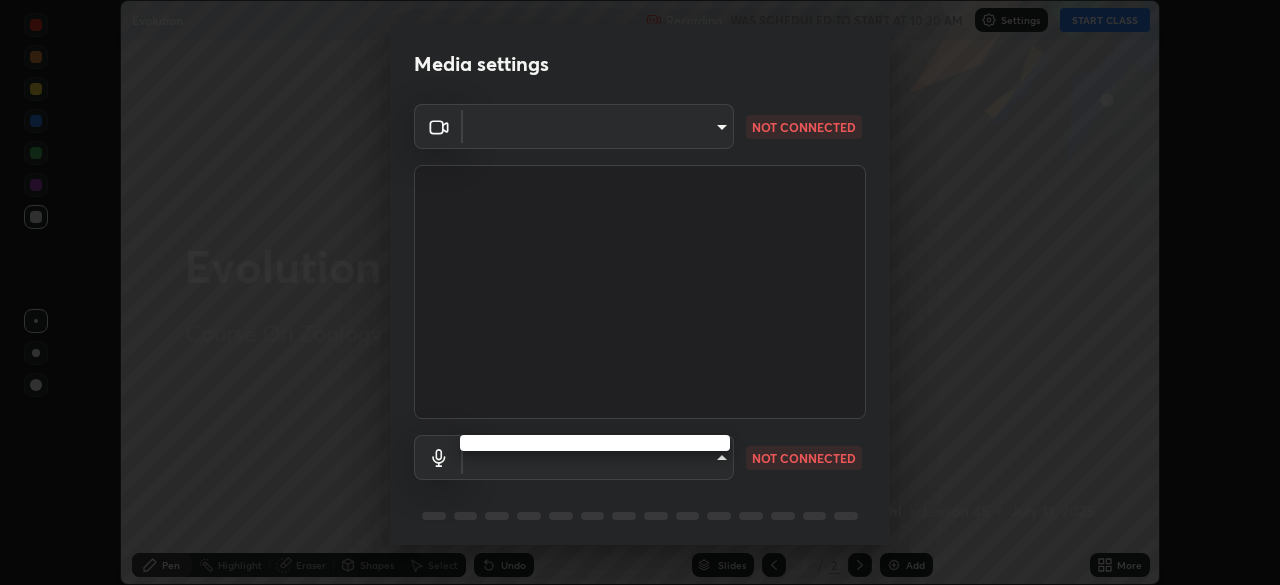 type on "03ebf5a9a139b306e399d5a46a59b17d38f96d44da4747ac83b690cfaeba9861" 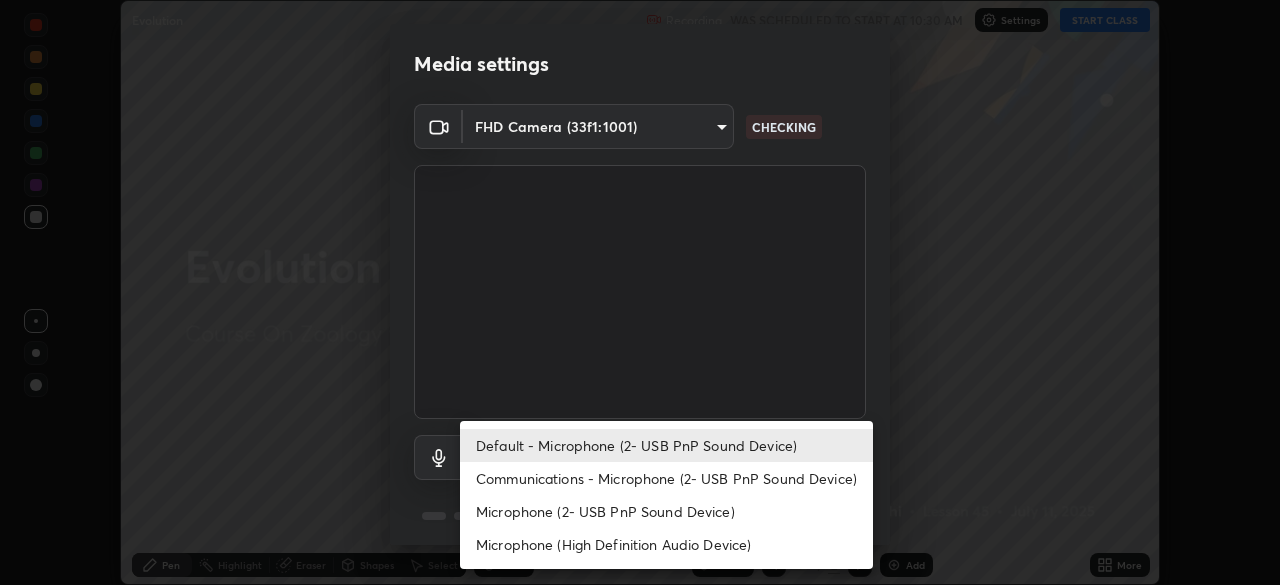 click on "Communications - Microphone (2- USB PnP Sound Device)" at bounding box center (666, 478) 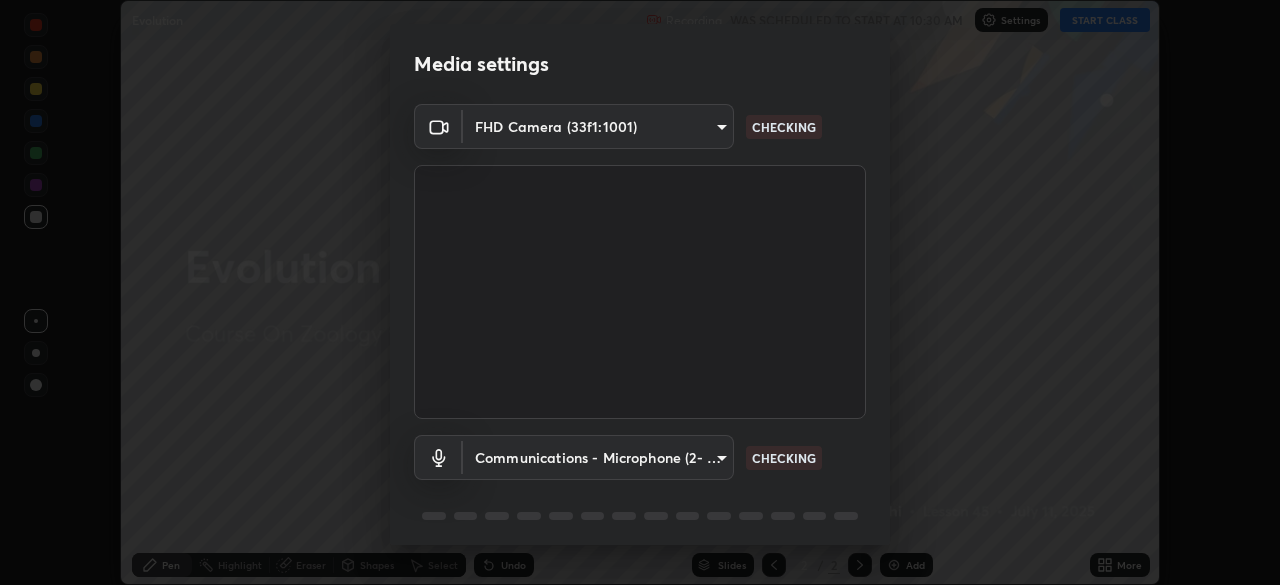 type on "communications" 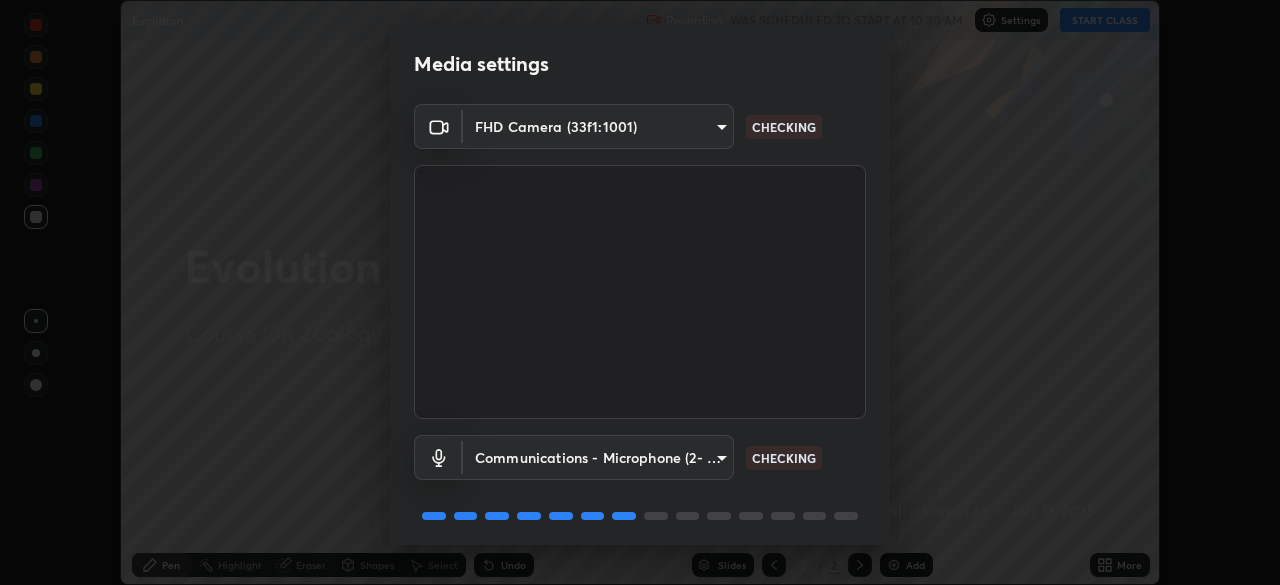 scroll, scrollTop: 71, scrollLeft: 0, axis: vertical 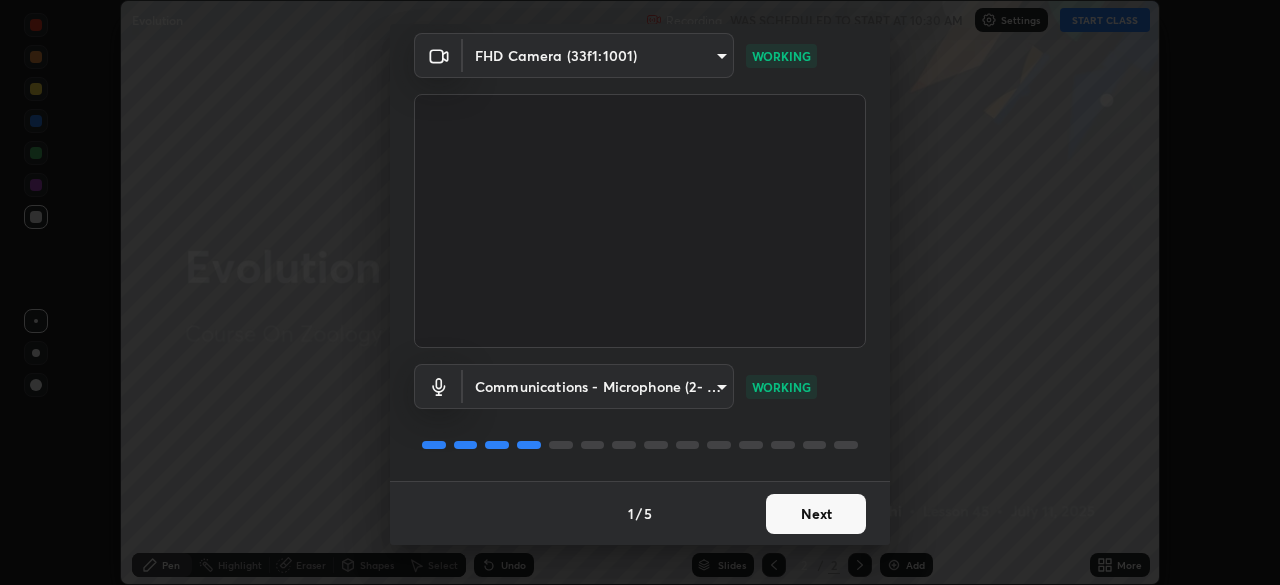 click on "Next" at bounding box center (816, 514) 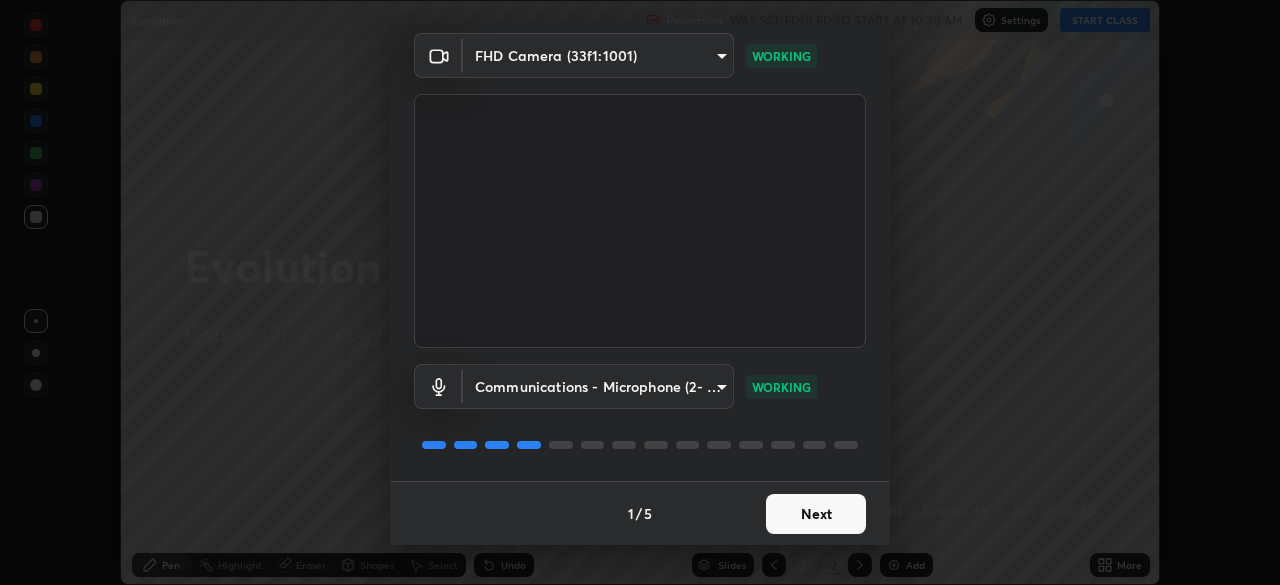 scroll, scrollTop: 0, scrollLeft: 0, axis: both 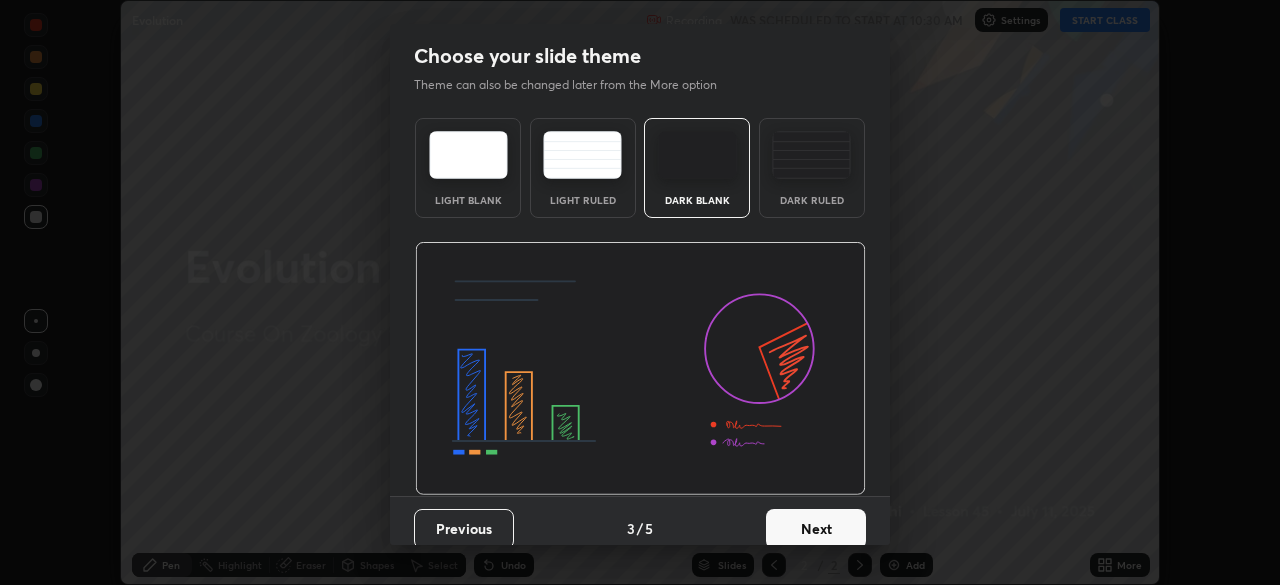 click on "Next" at bounding box center (816, 529) 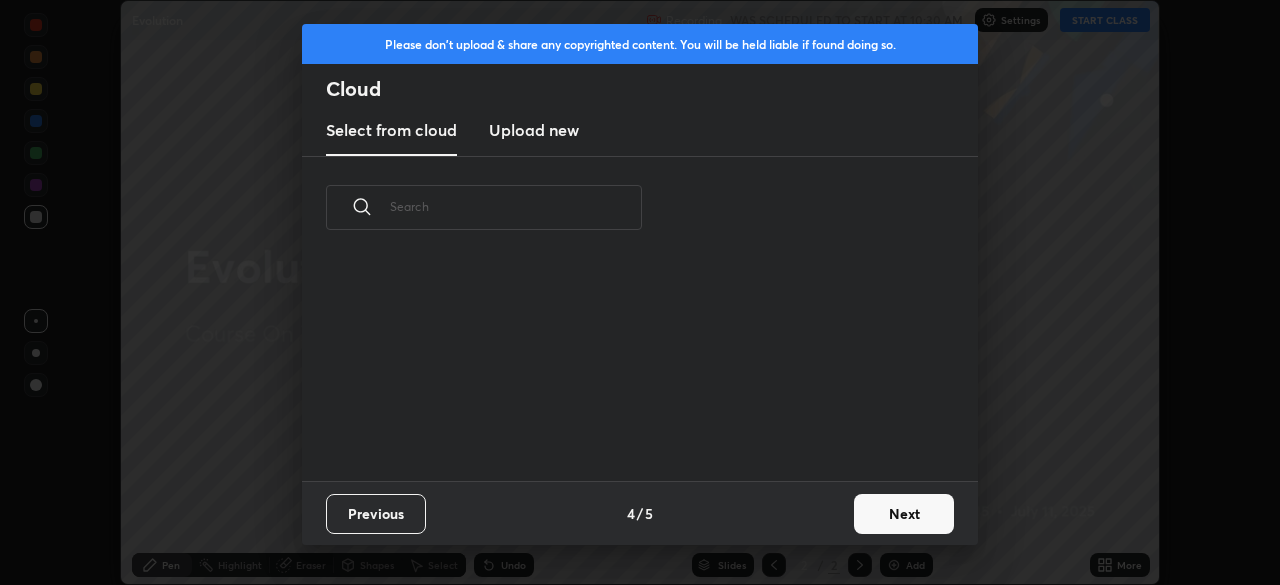 click on "Previous 4 / 5 Next" at bounding box center [640, 513] 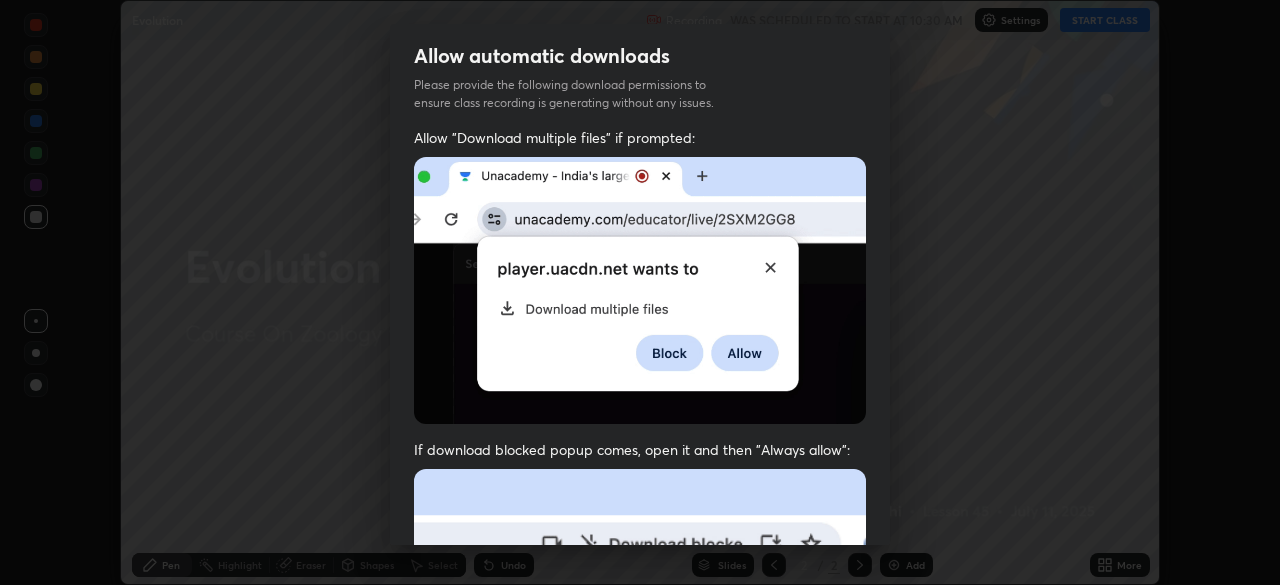 click on "Allow automatic downloads Please provide the following download permissions to ensure class recording is generating without any issues. Allow "Download multiple files" if prompted: If download blocked popup comes, open it and then "Always allow": I agree that if I don't provide required permissions, class recording will not be generated Previous 5 / 5 Done" at bounding box center (640, 292) 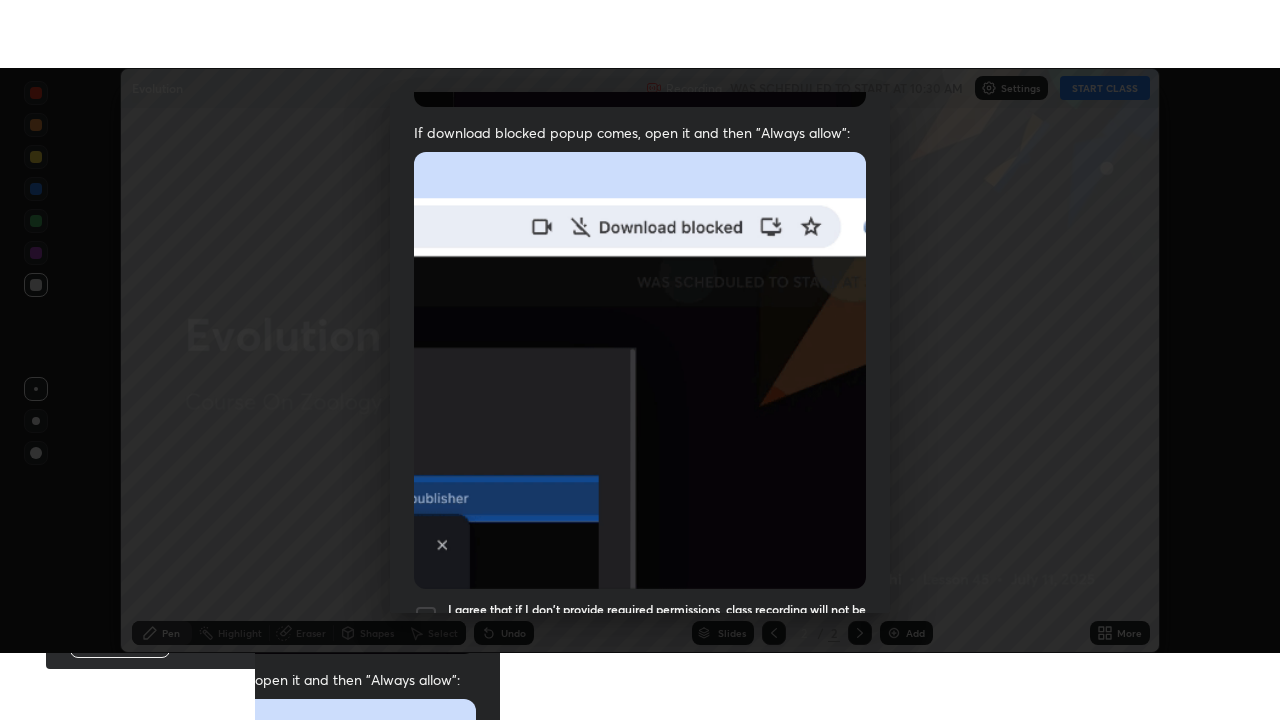 scroll, scrollTop: 479, scrollLeft: 0, axis: vertical 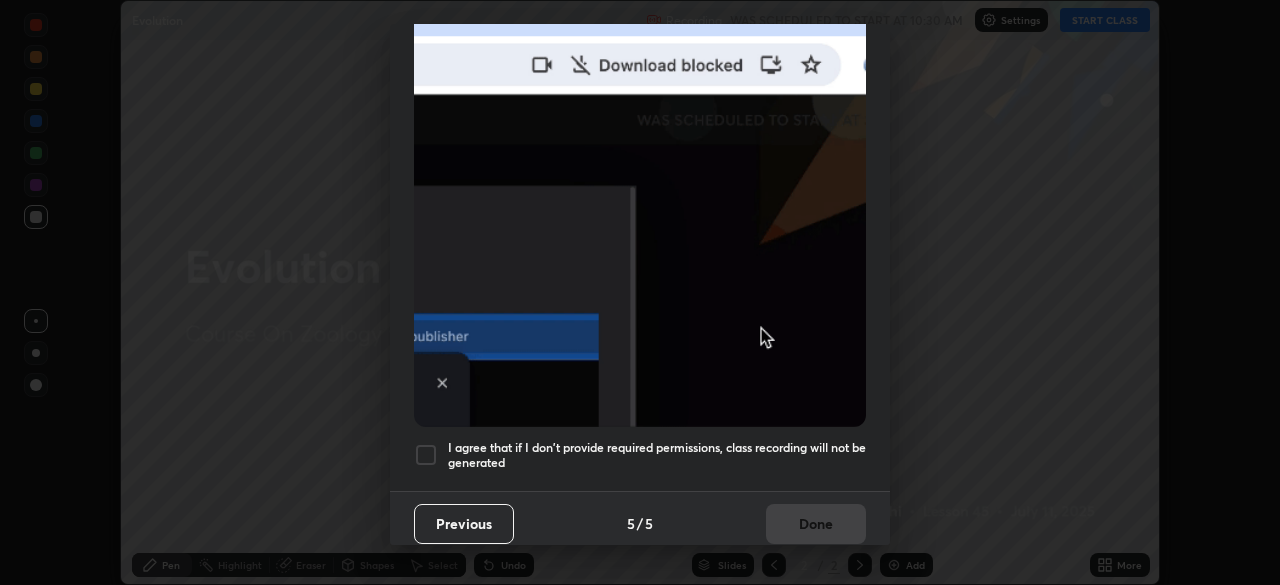click on "I agree that if I don't provide required permissions, class recording will not be generated" at bounding box center [657, 455] 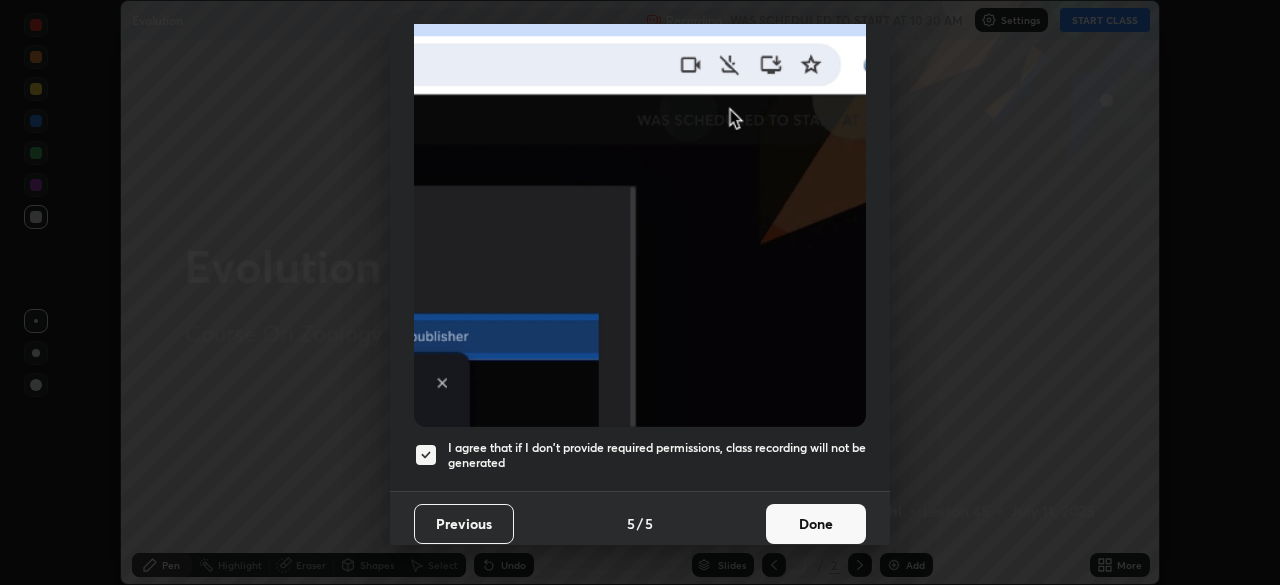 click on "Done" at bounding box center (816, 524) 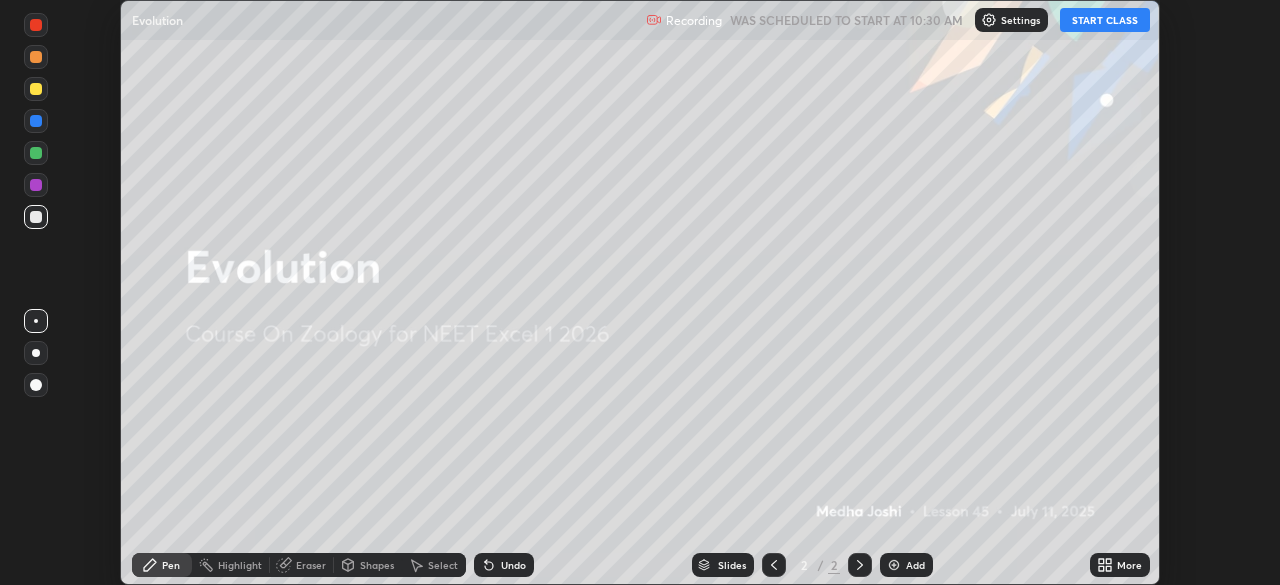 click 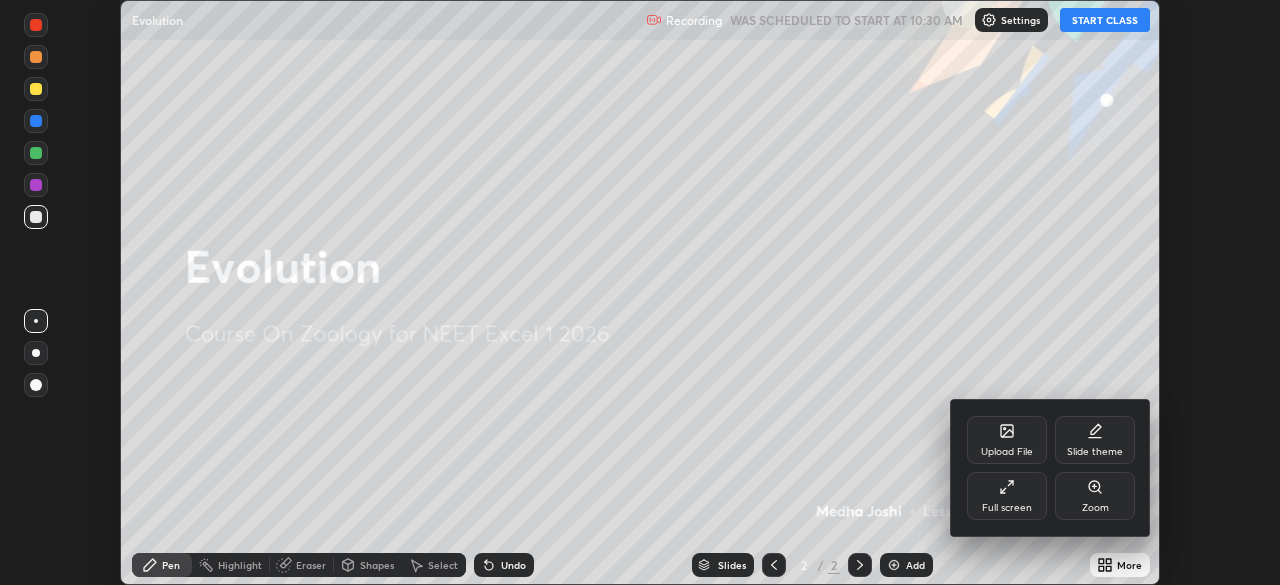 click on "Full screen" at bounding box center (1007, 496) 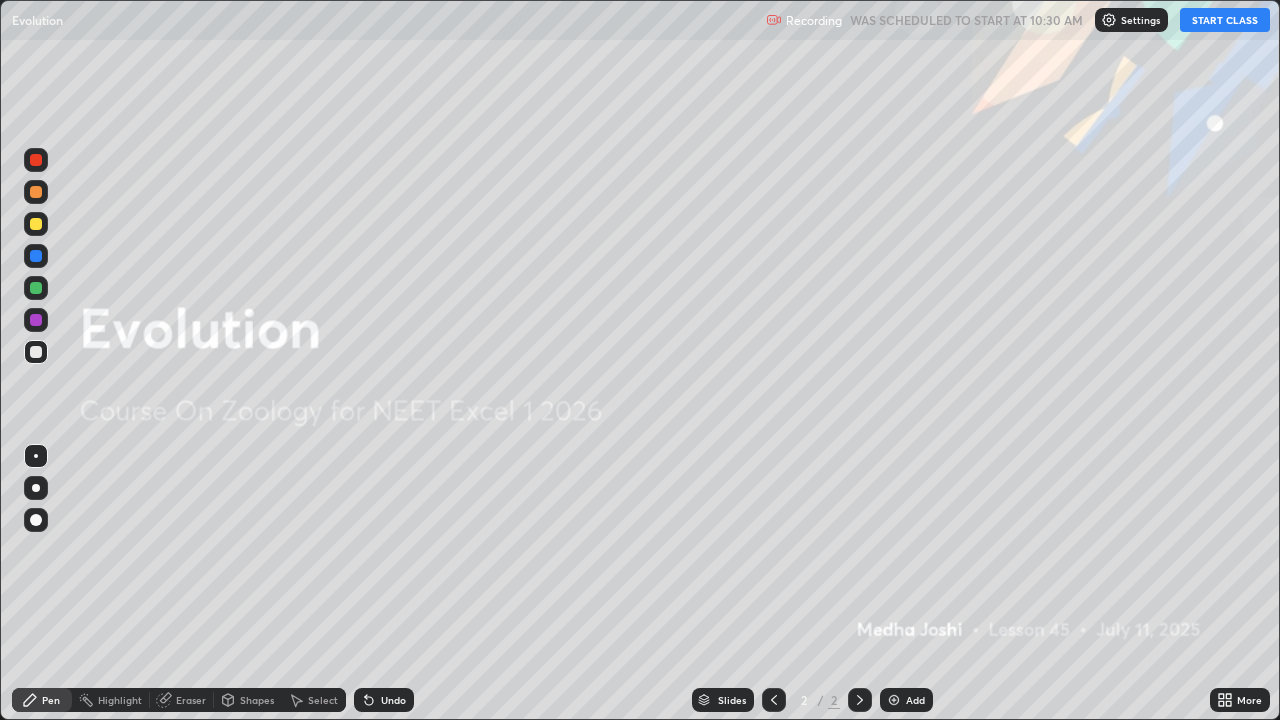 scroll, scrollTop: 99280, scrollLeft: 98720, axis: both 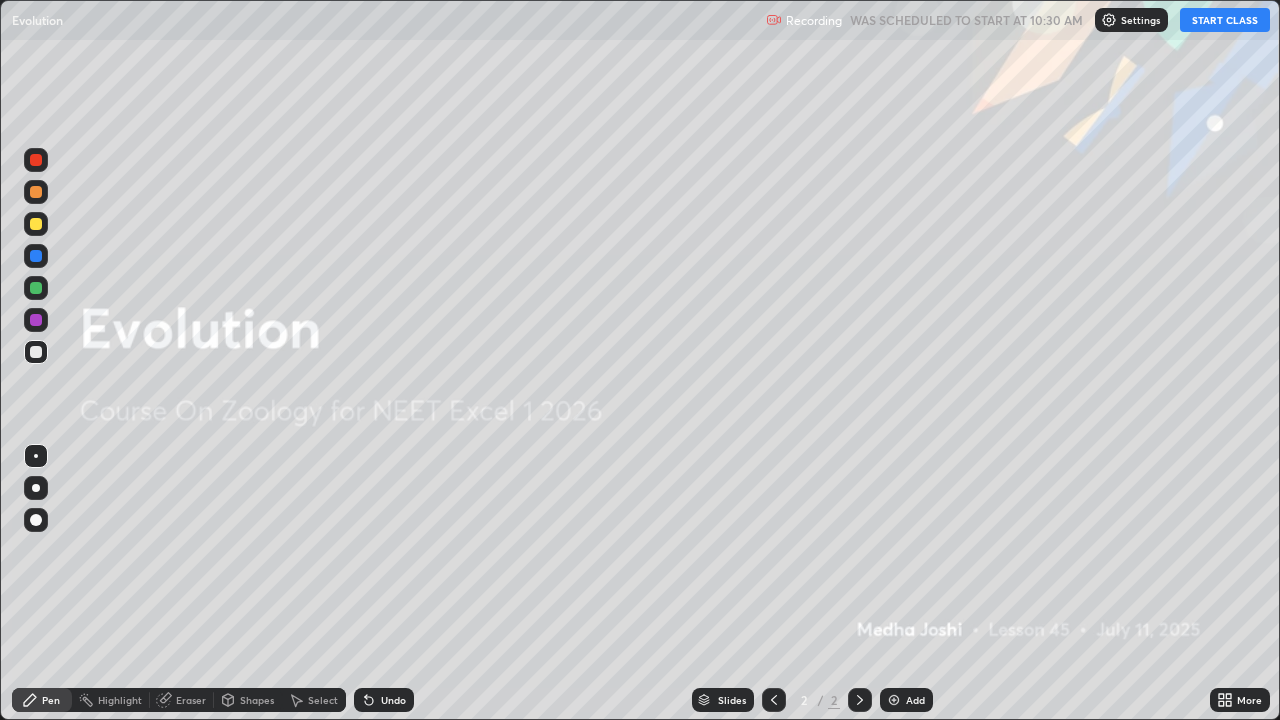 click on "START CLASS" at bounding box center (1225, 20) 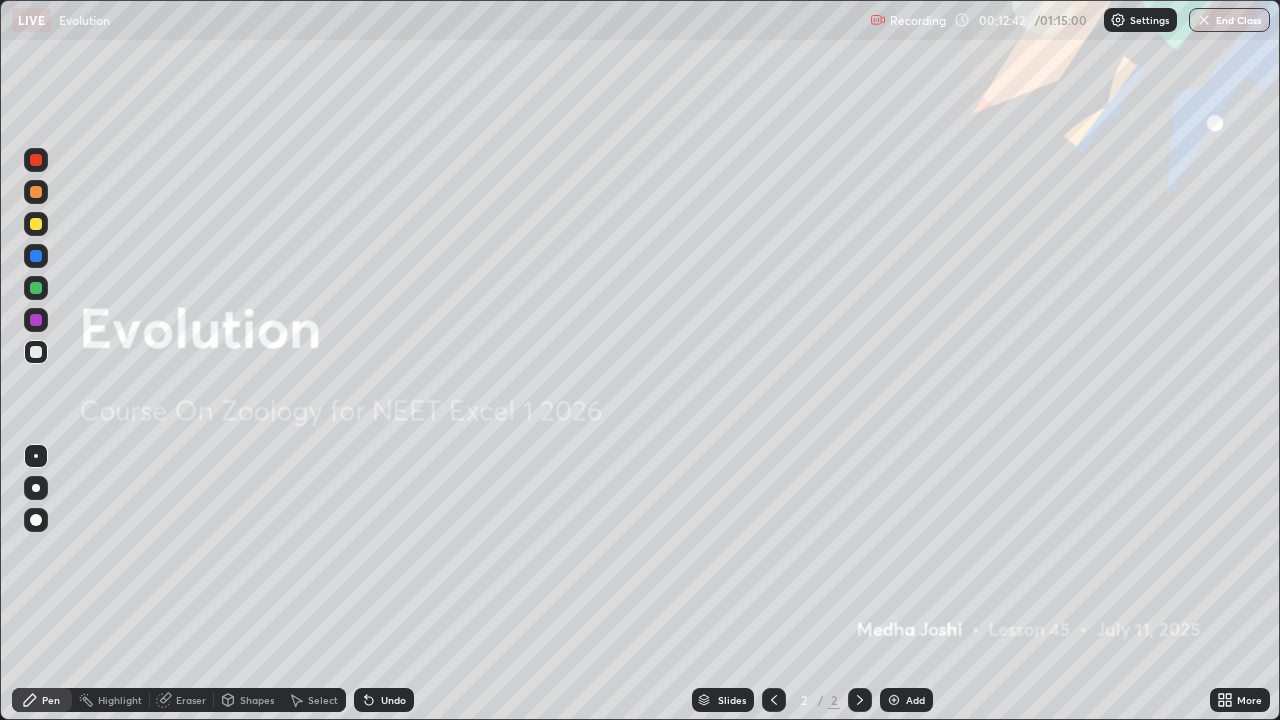 click on "Add" at bounding box center [906, 700] 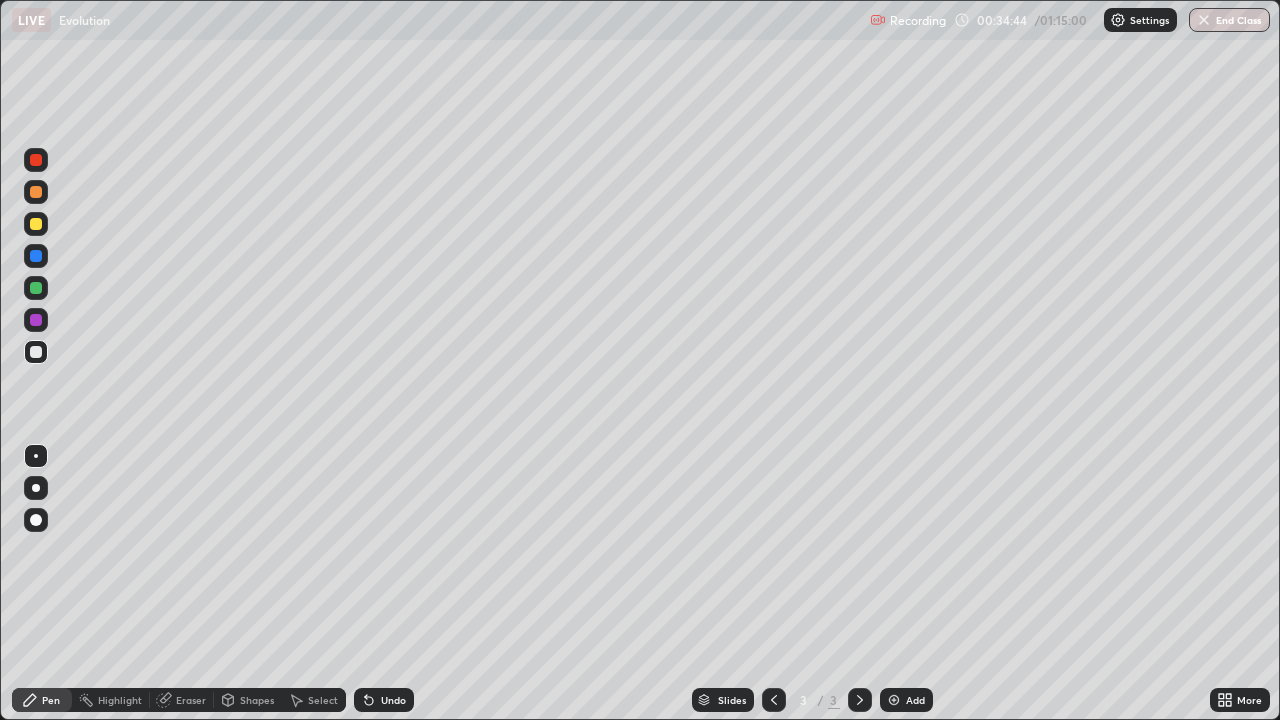 click at bounding box center (36, 192) 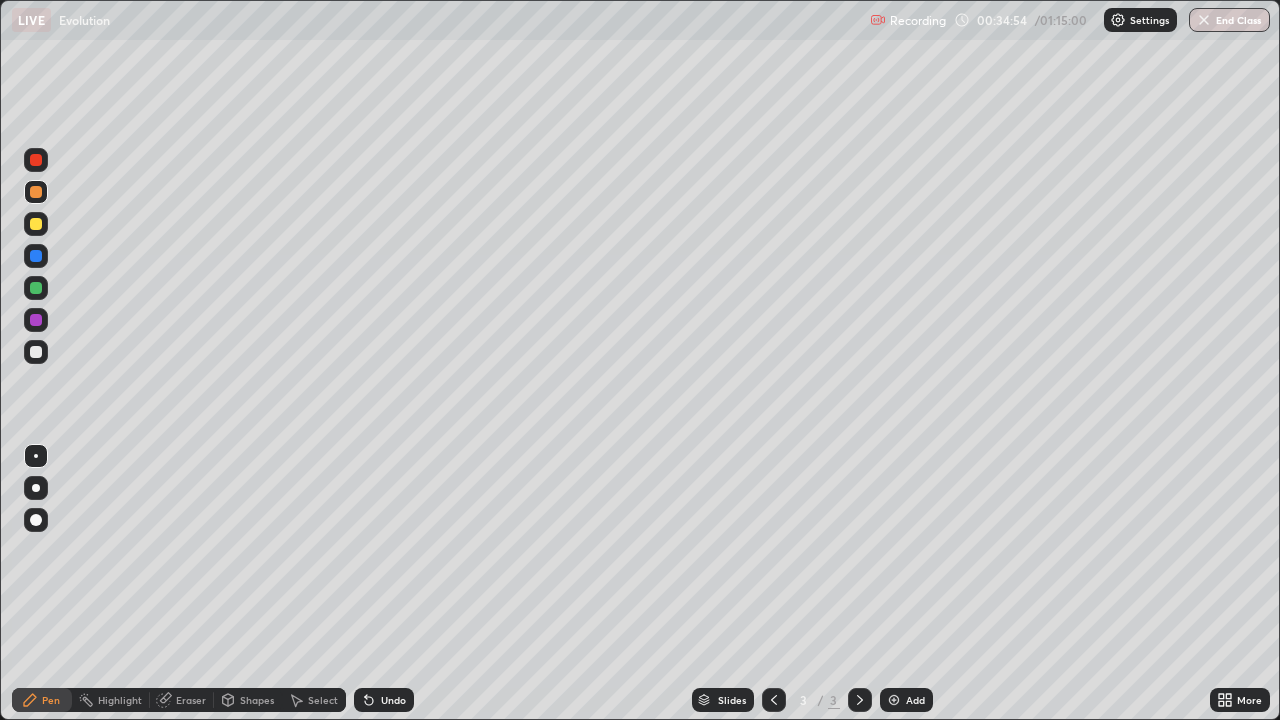 click at bounding box center (36, 224) 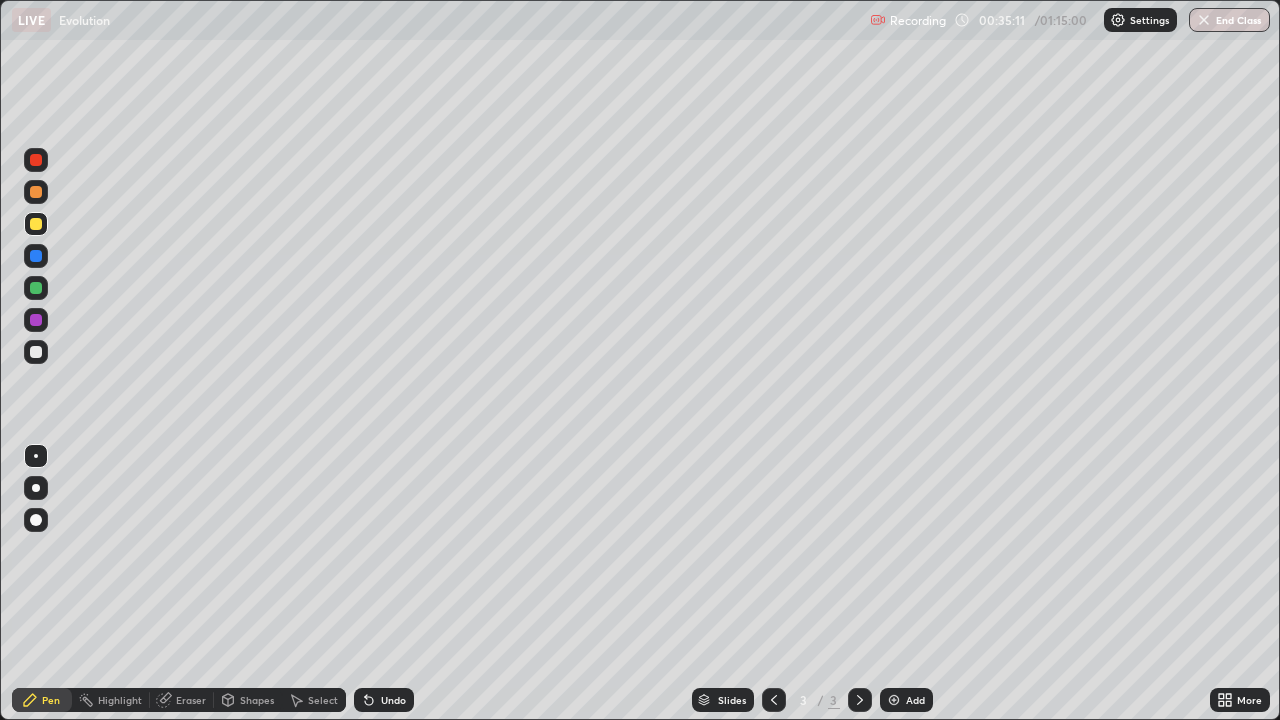 click at bounding box center (36, 352) 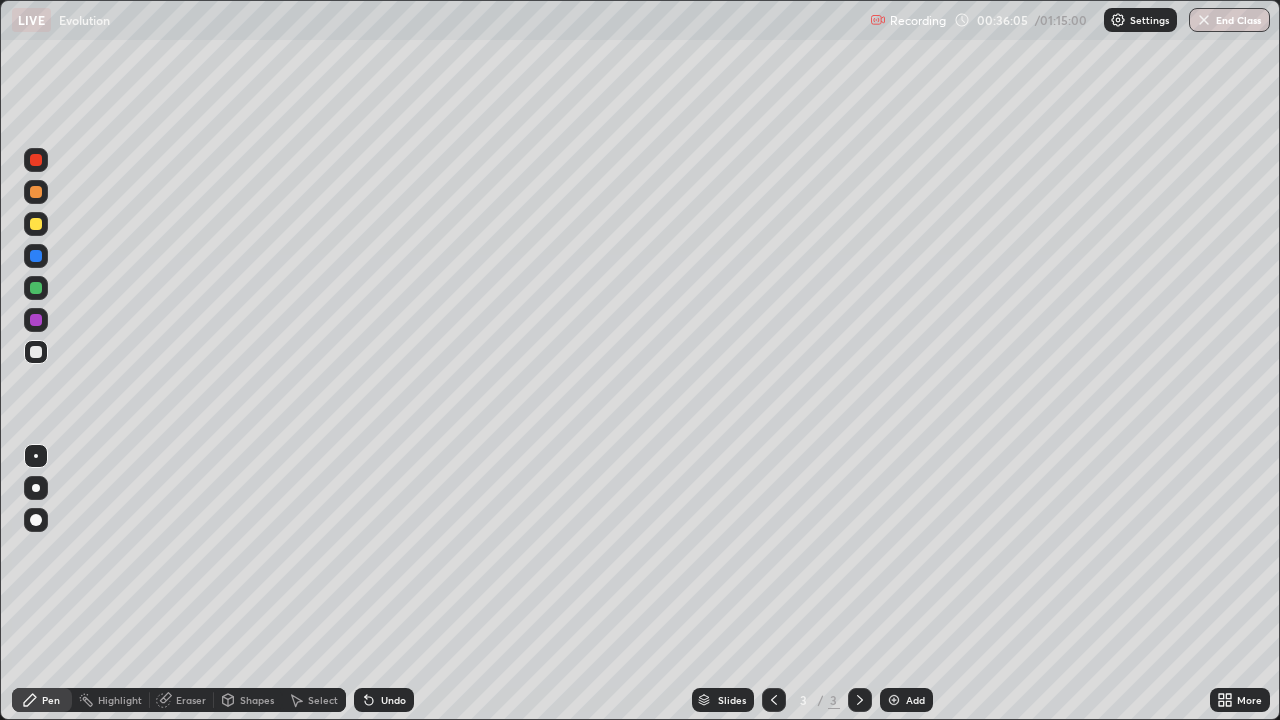 click on "Undo" at bounding box center [384, 700] 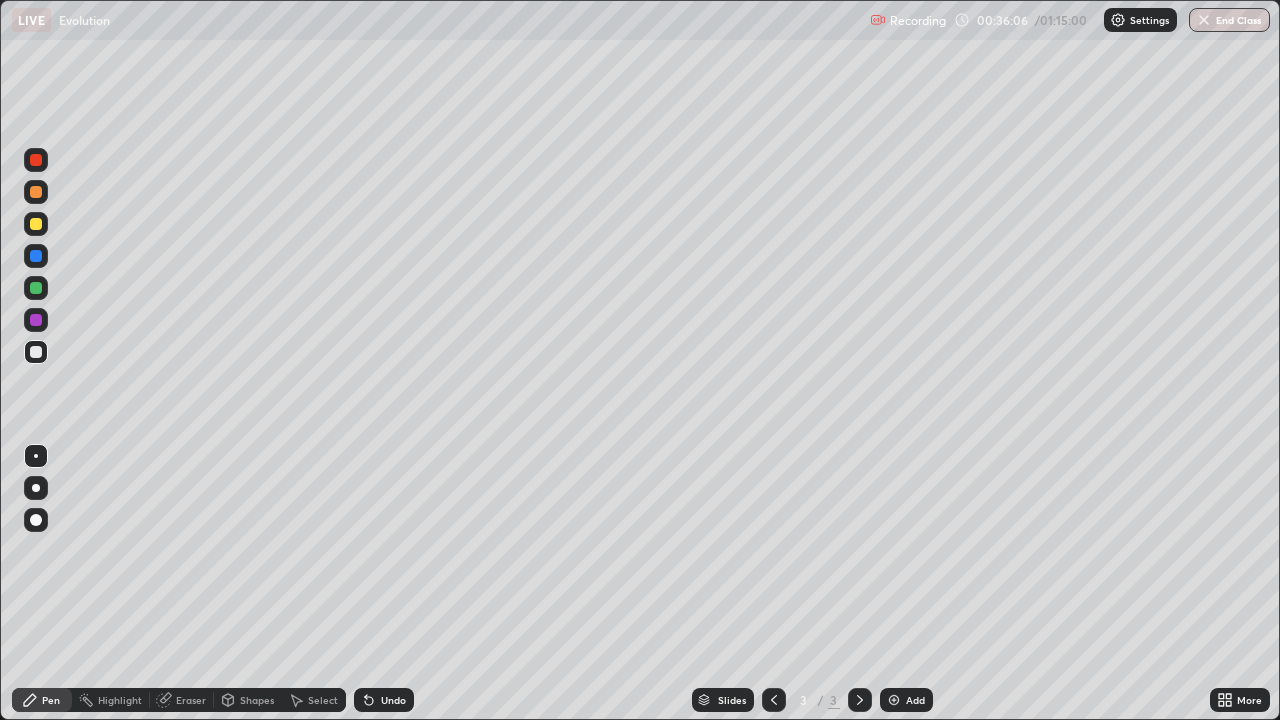 click on "Undo" at bounding box center [384, 700] 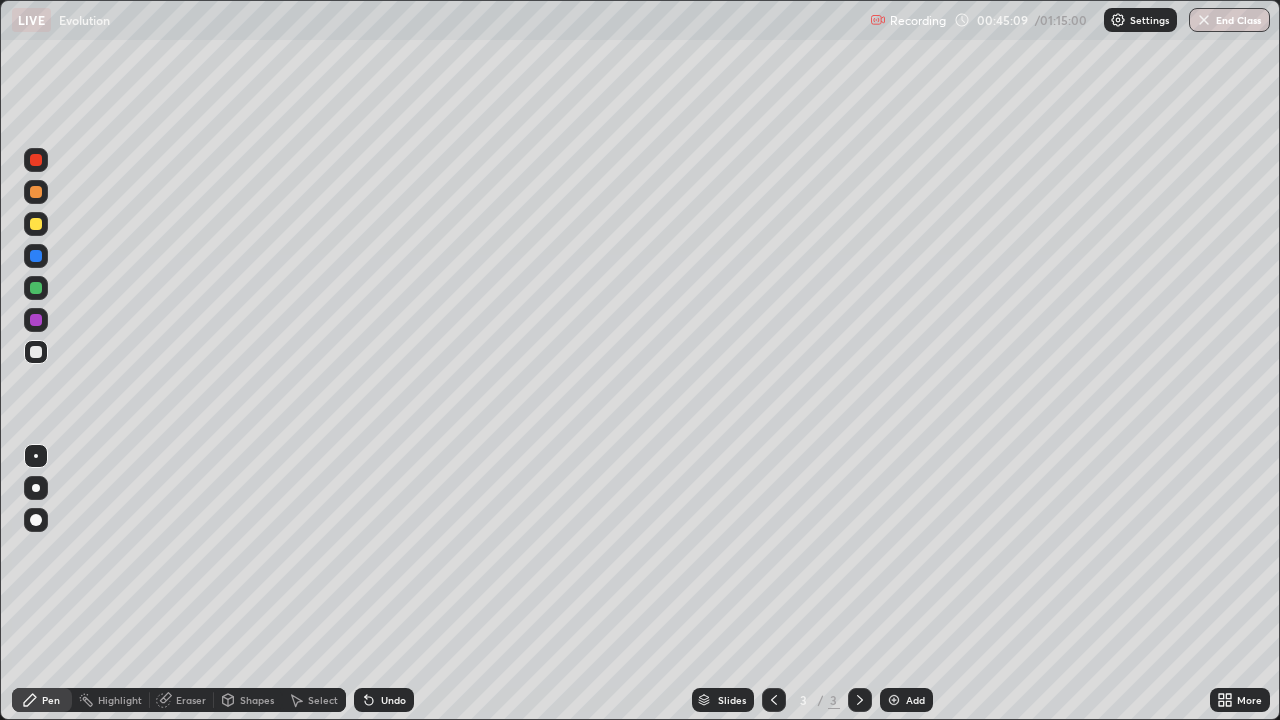 click 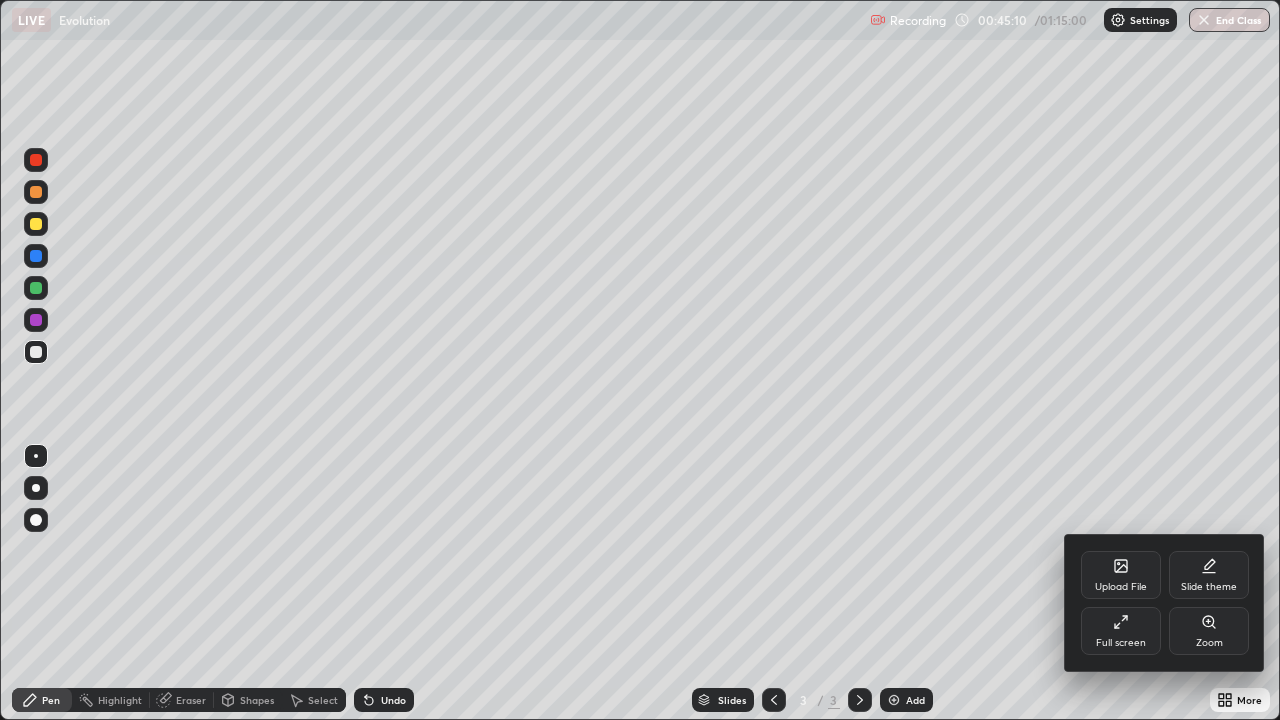 click on "Full screen" at bounding box center [1121, 643] 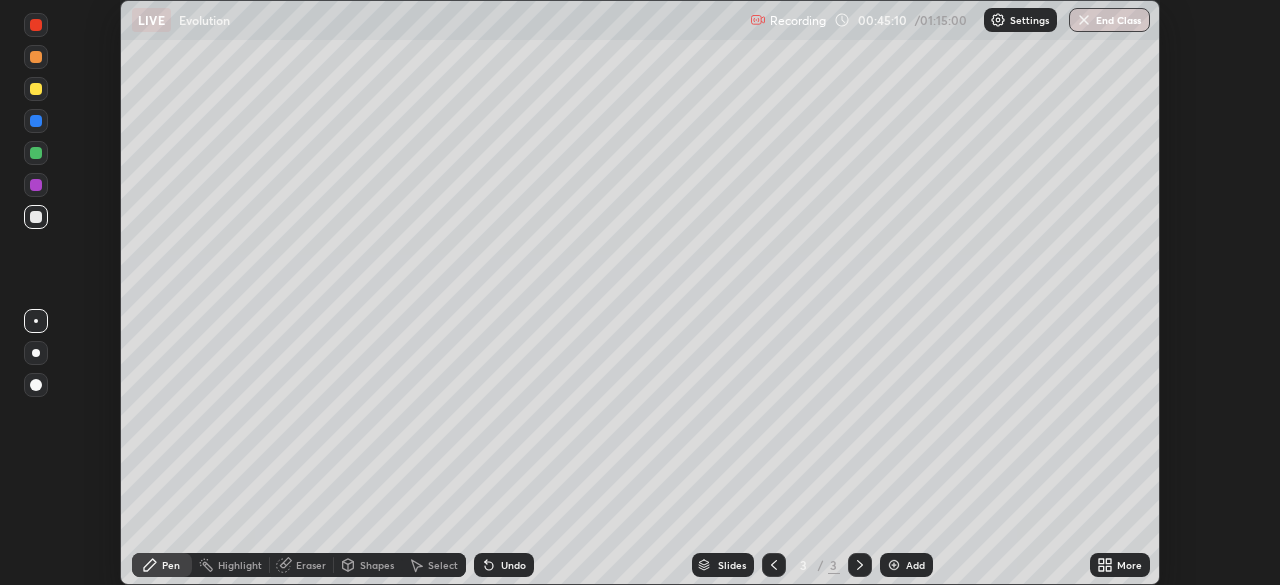 scroll, scrollTop: 585, scrollLeft: 1280, axis: both 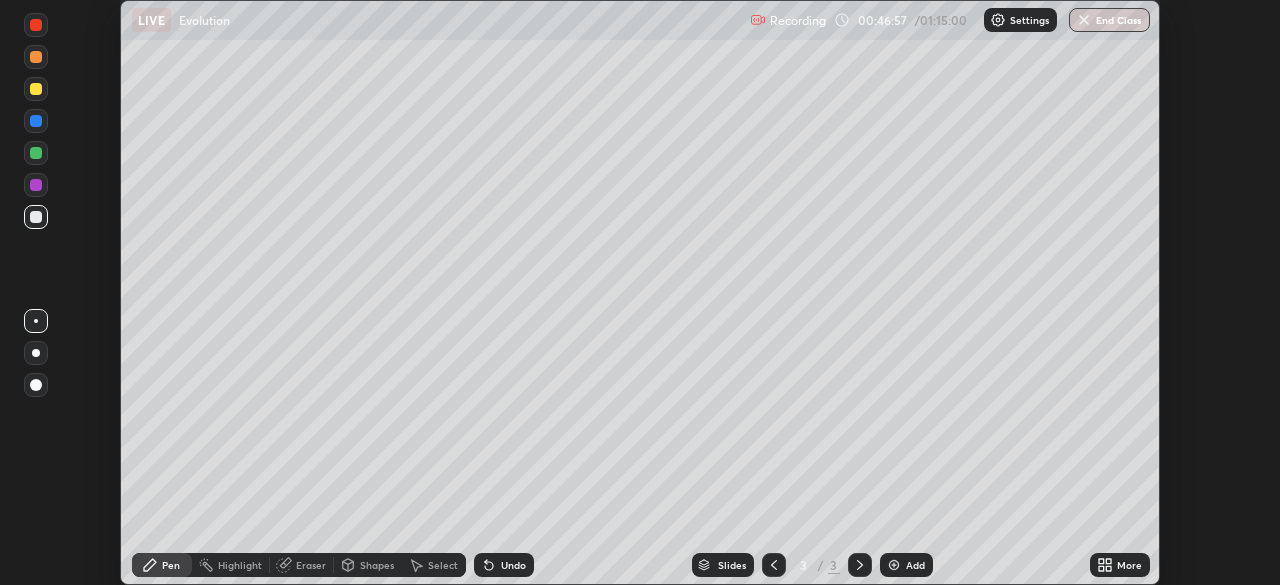 click 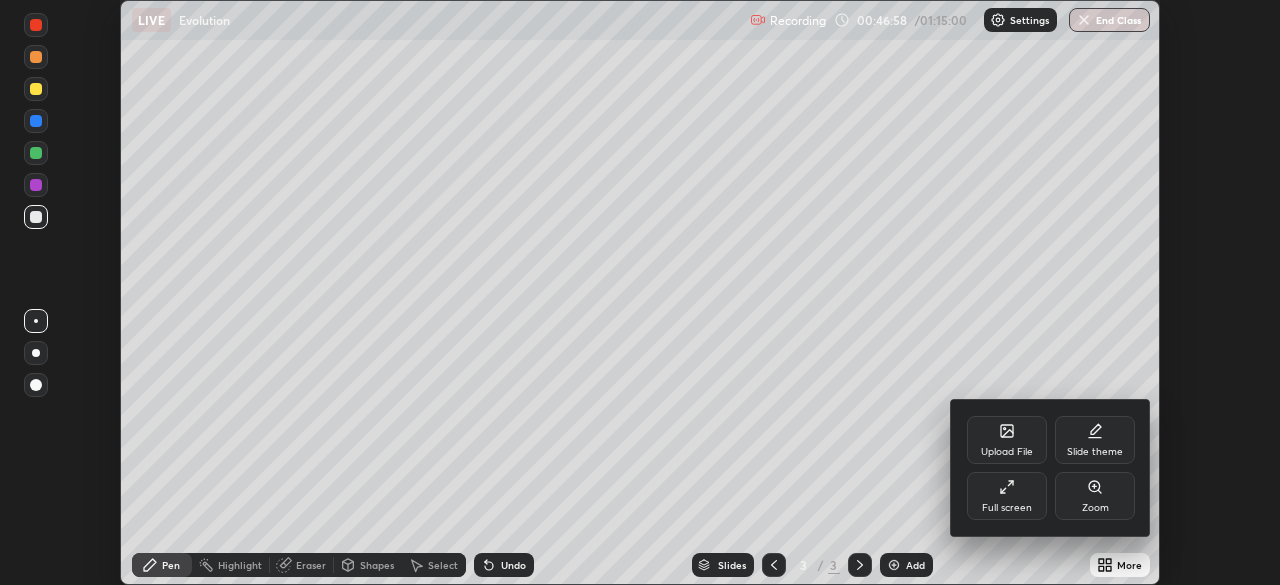 click on "Full screen" at bounding box center [1007, 496] 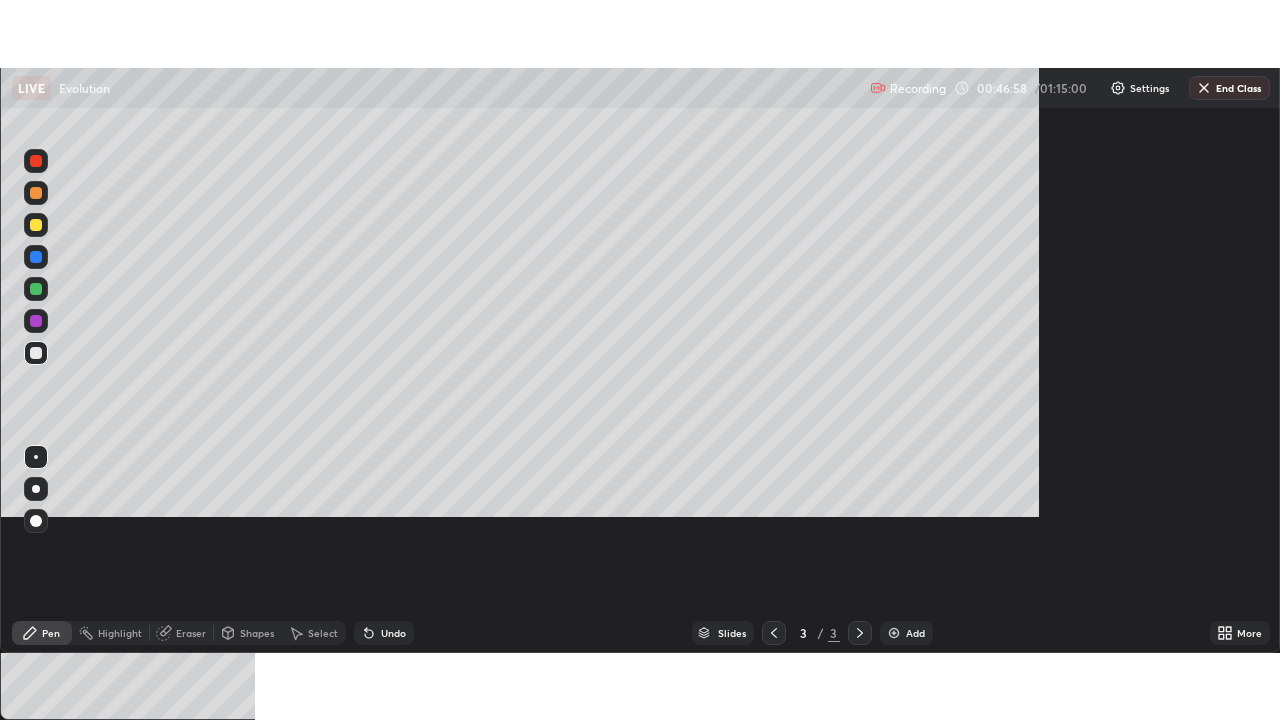 scroll, scrollTop: 99280, scrollLeft: 98720, axis: both 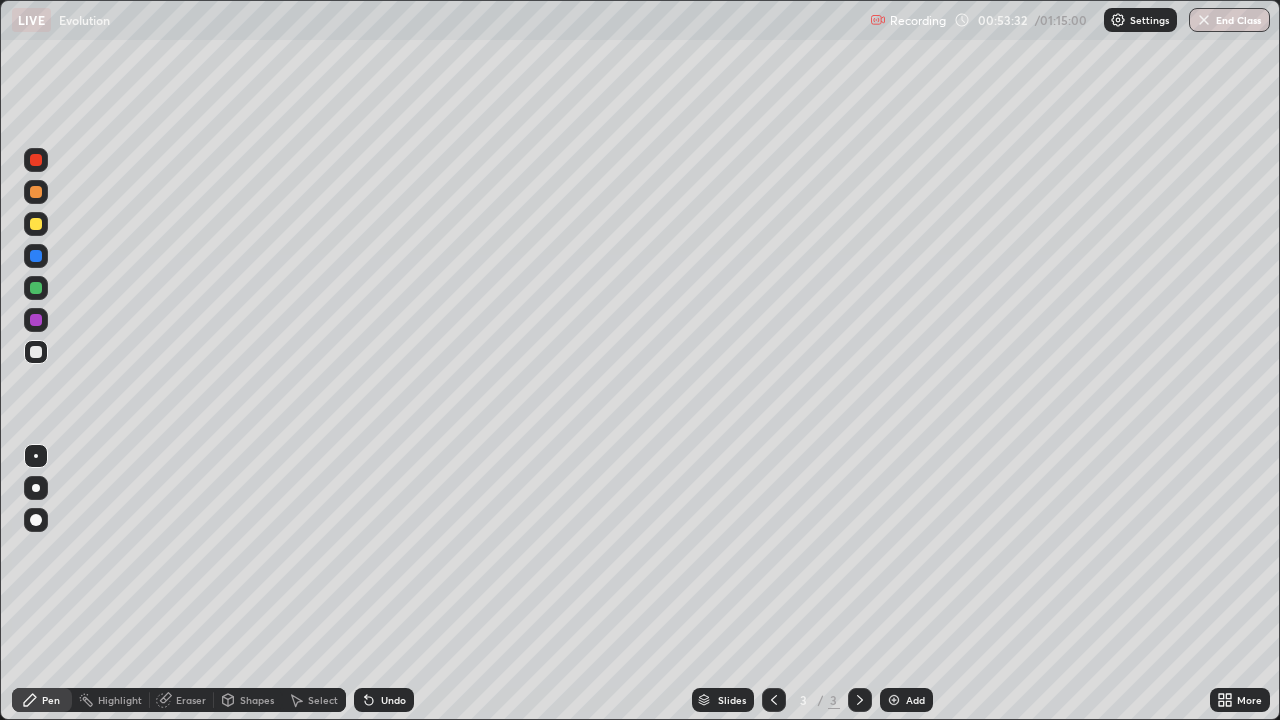 click 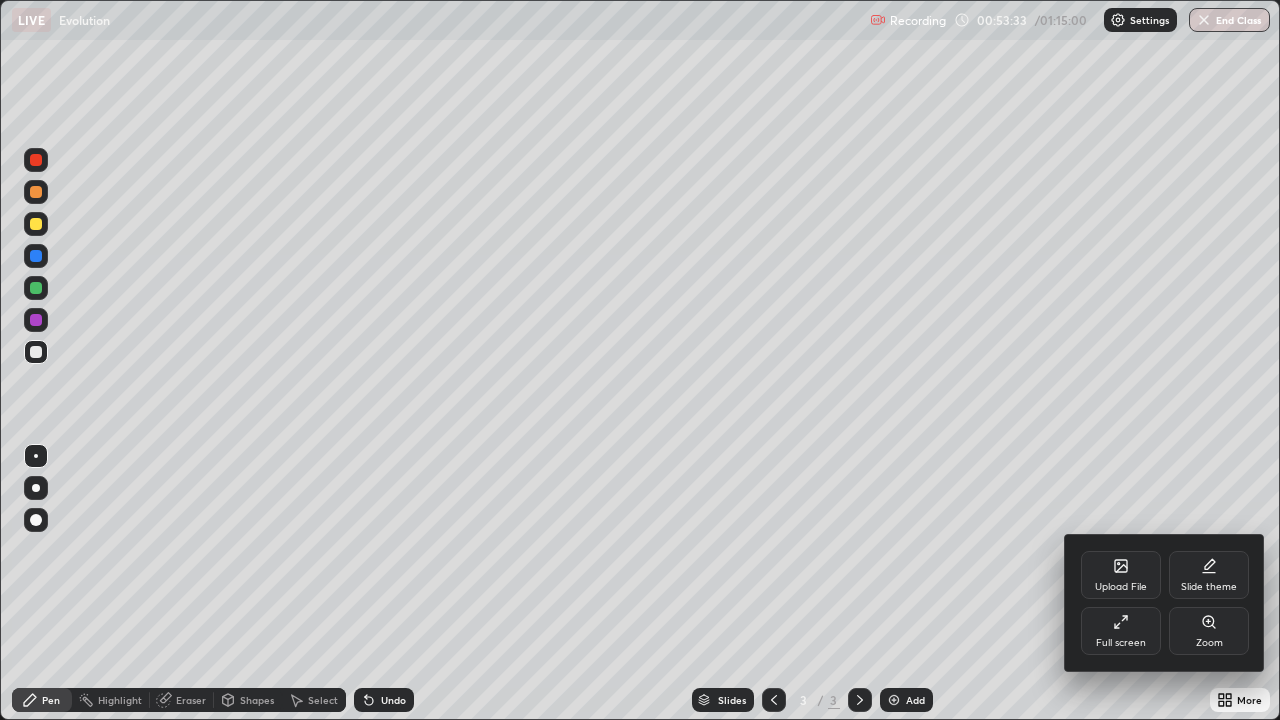 click on "Upload File" at bounding box center [1121, 587] 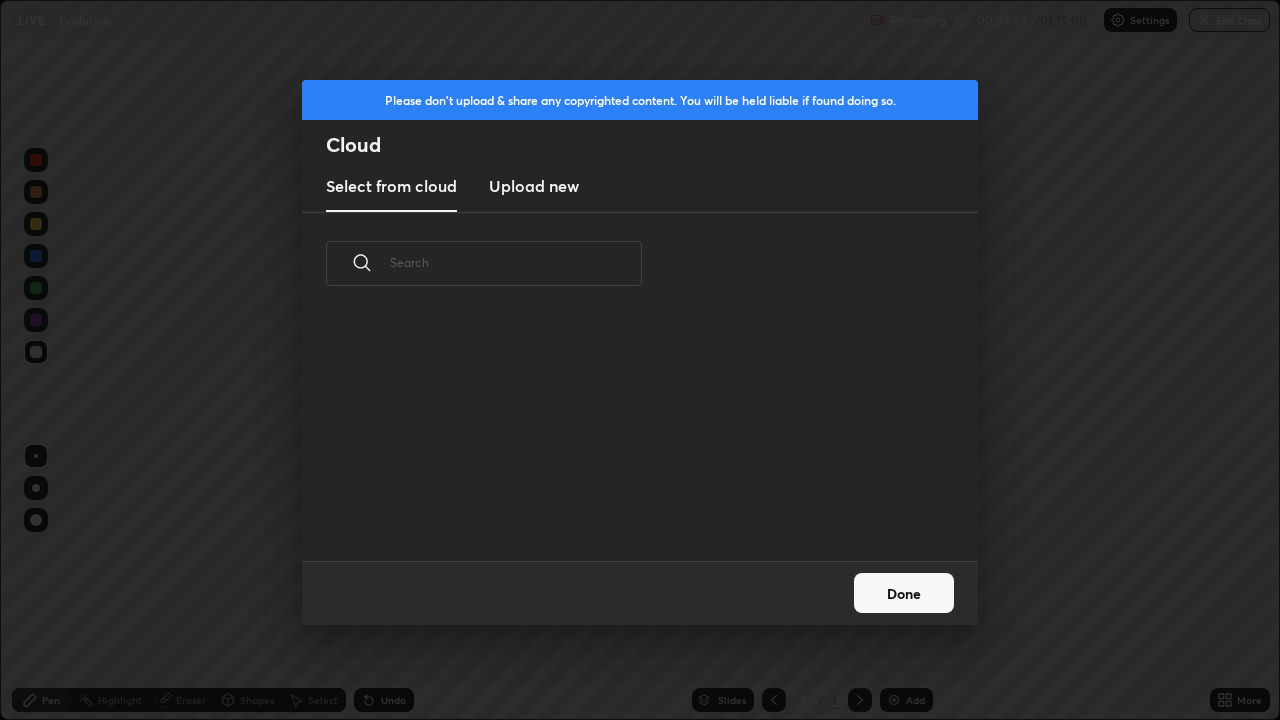 scroll, scrollTop: 7, scrollLeft: 11, axis: both 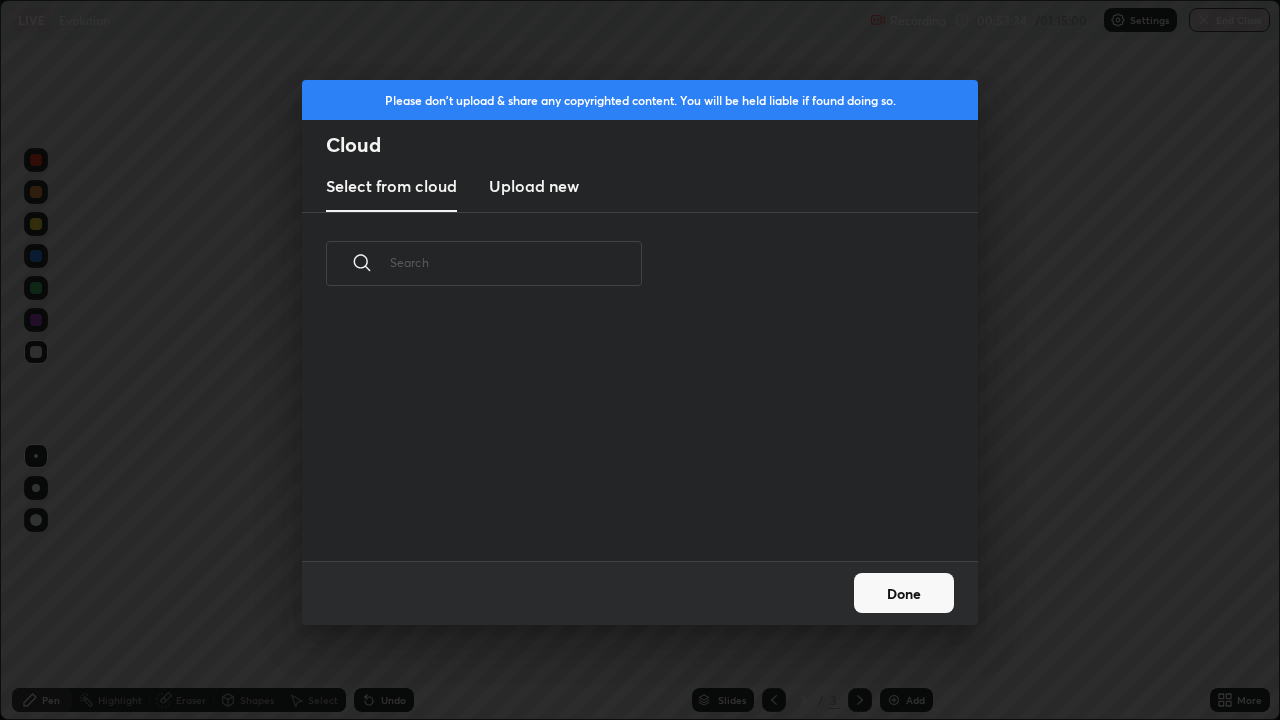 click on "Upload new" at bounding box center (534, 186) 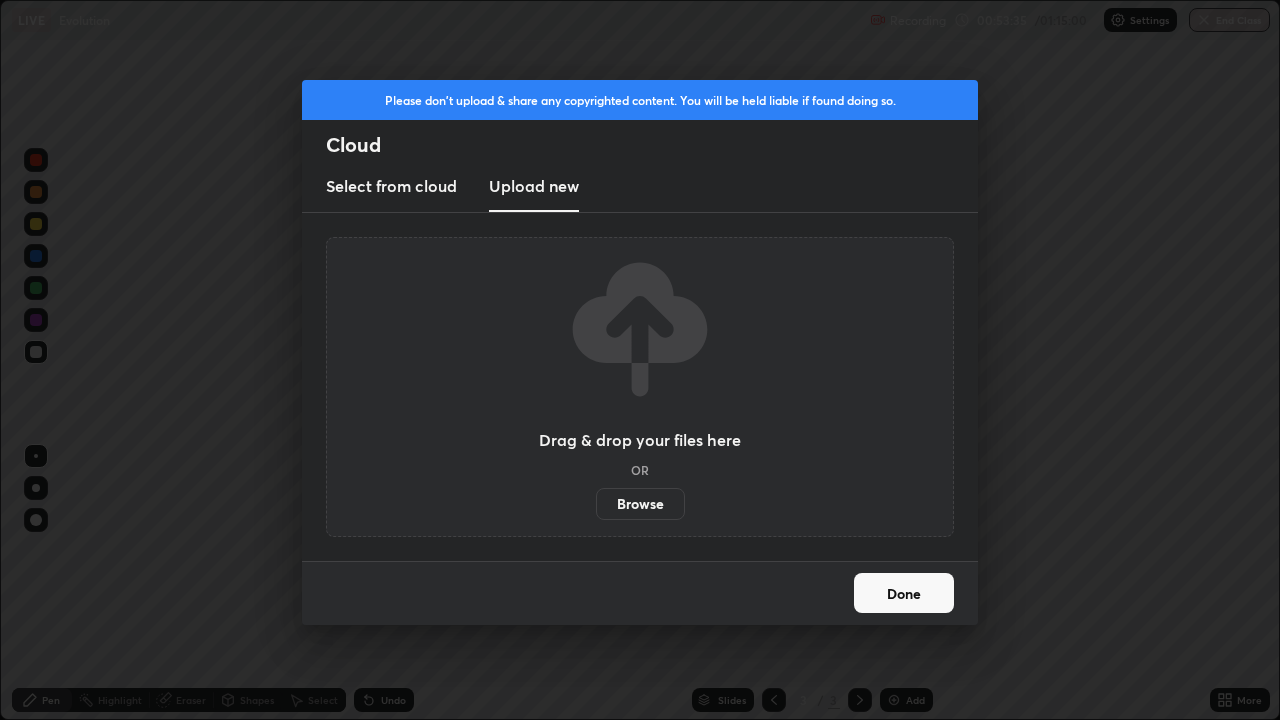 click on "Browse" at bounding box center [640, 504] 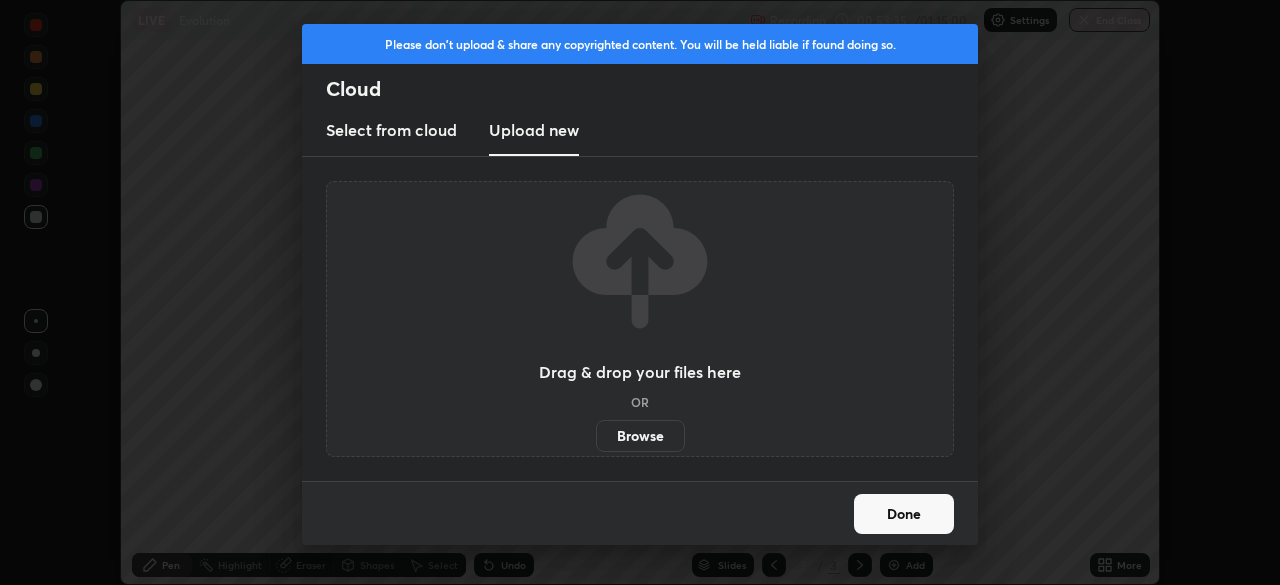 scroll, scrollTop: 585, scrollLeft: 1280, axis: both 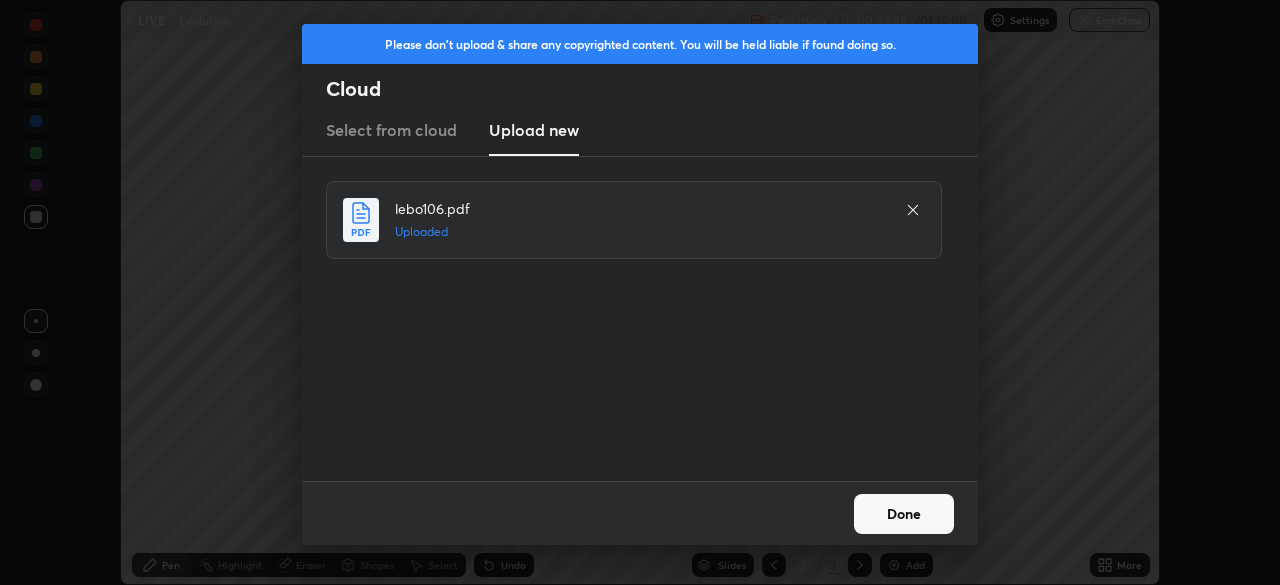 click on "Done" at bounding box center [904, 514] 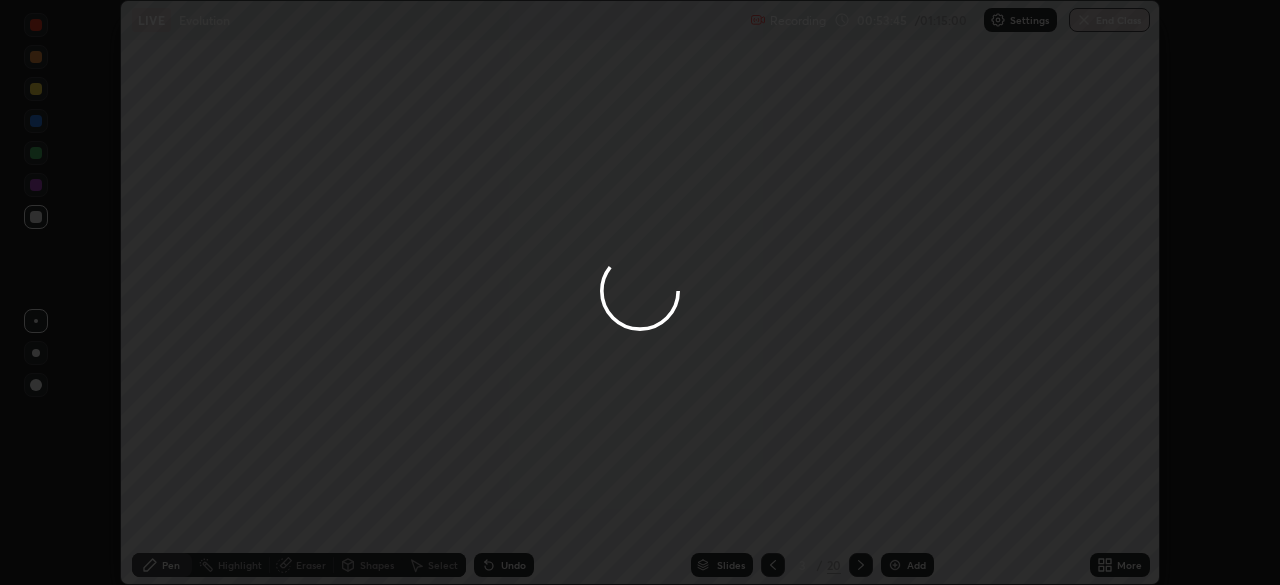 click at bounding box center [640, 292] 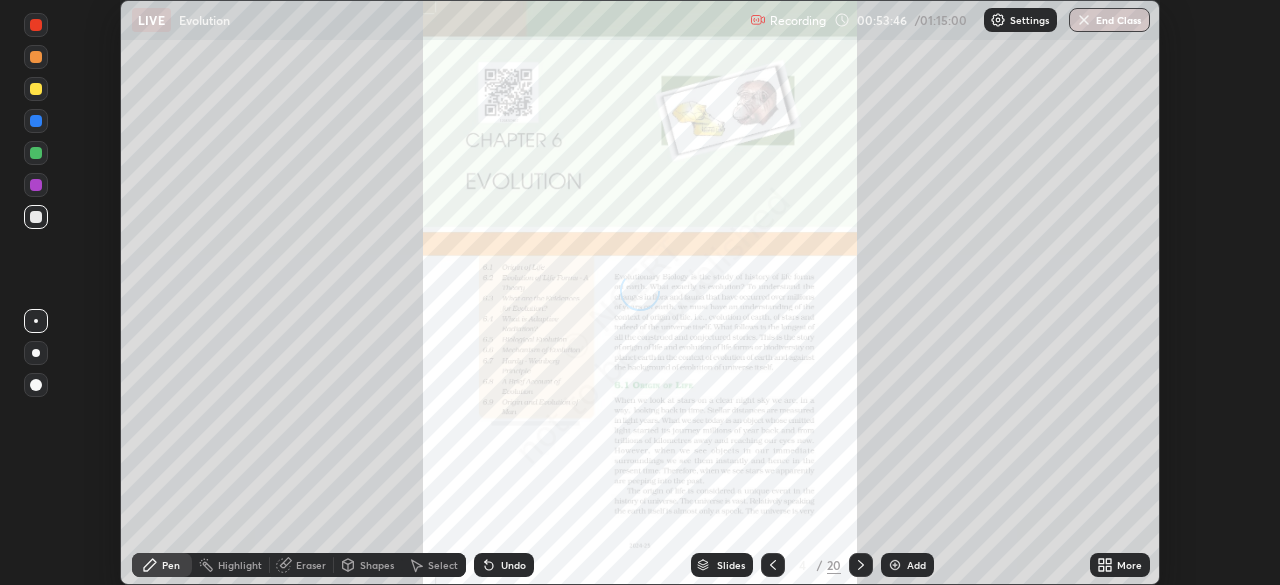 click 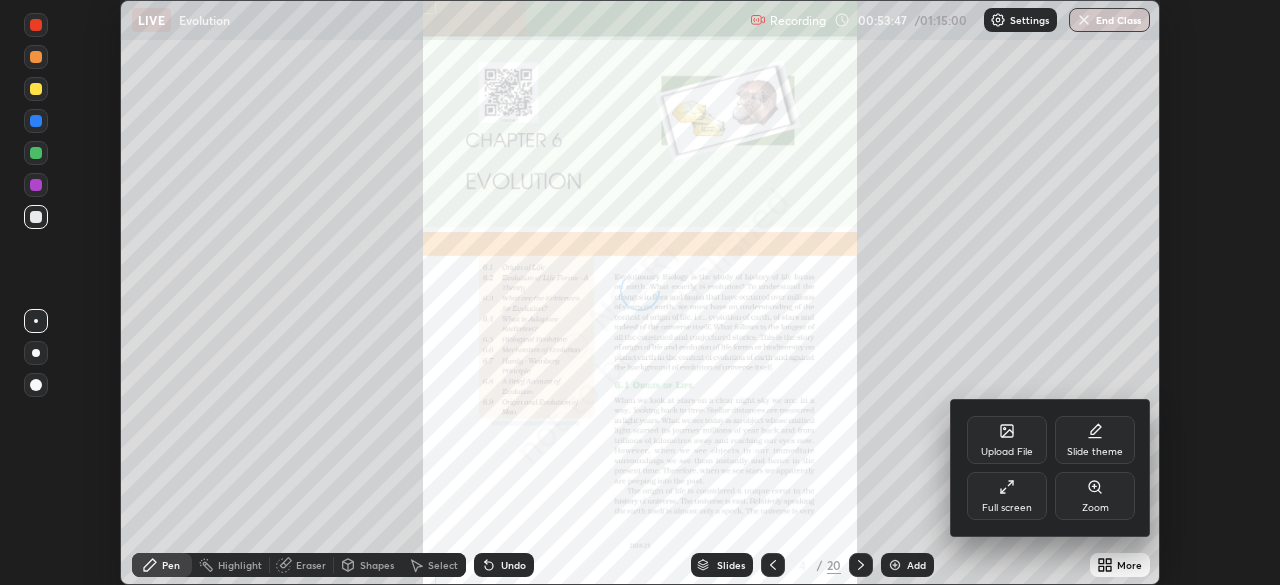 click on "Full screen" at bounding box center [1007, 496] 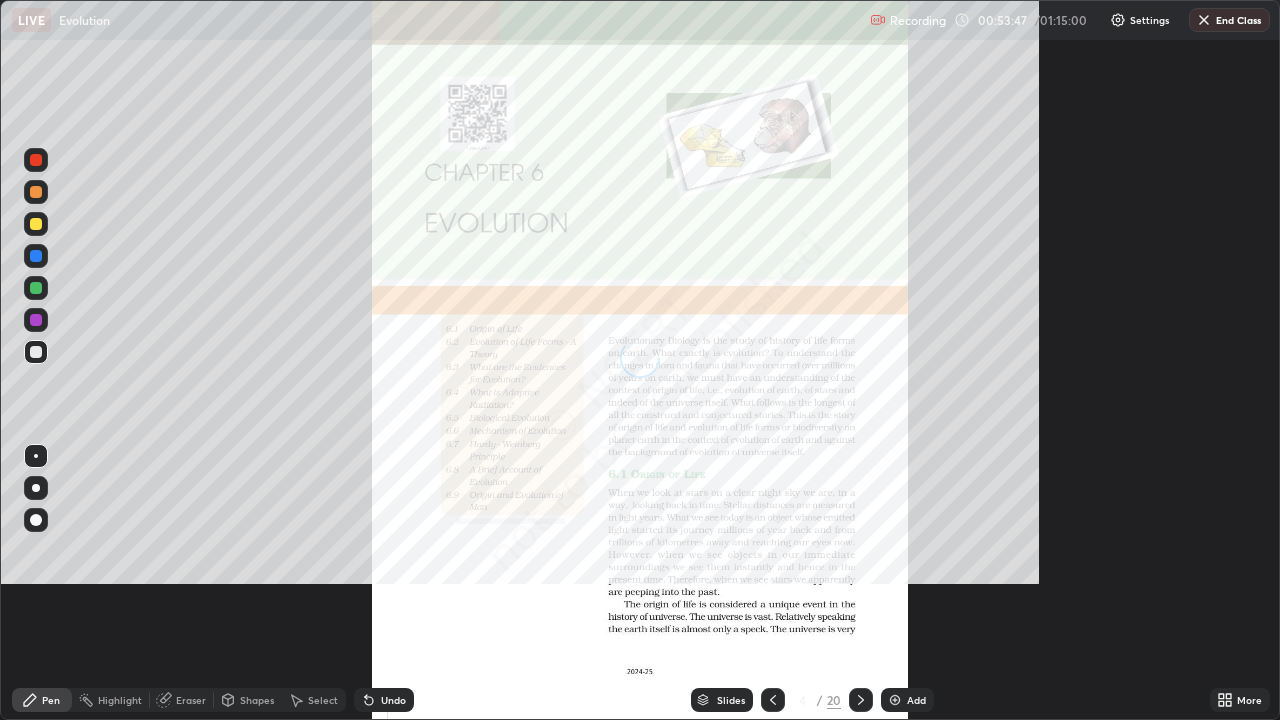 scroll, scrollTop: 99280, scrollLeft: 98720, axis: both 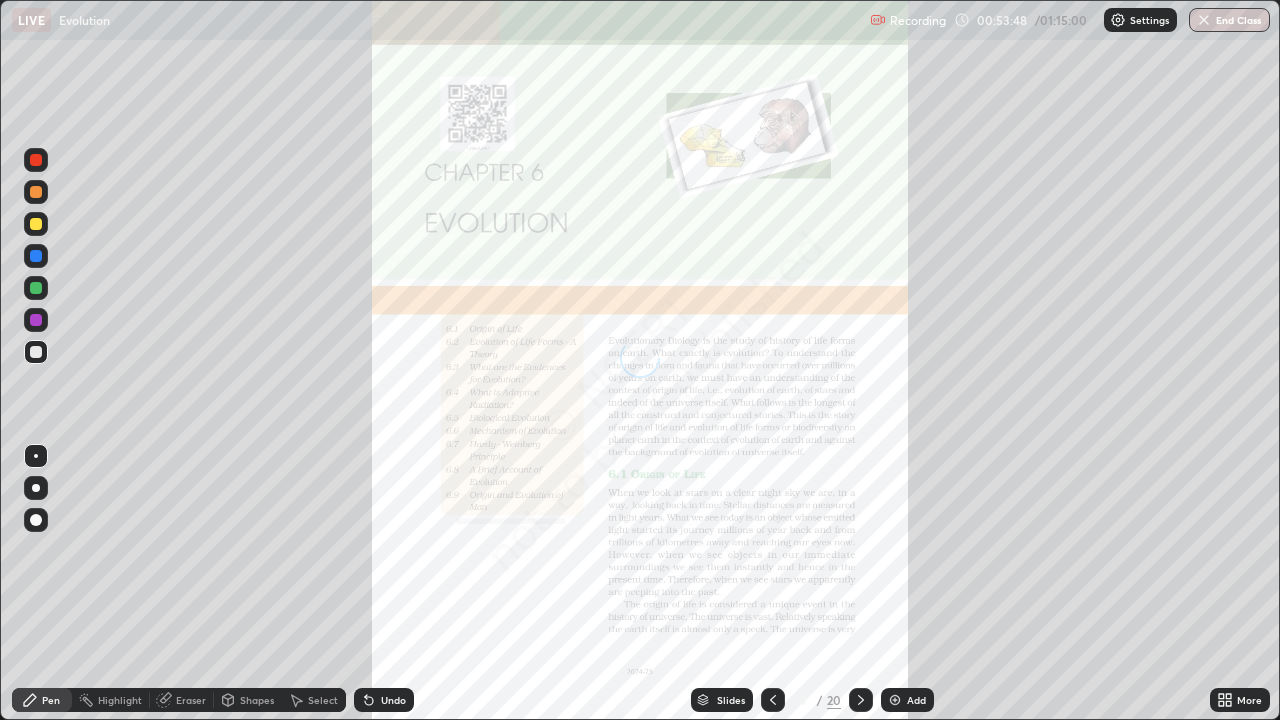 click on "Slides" at bounding box center [722, 700] 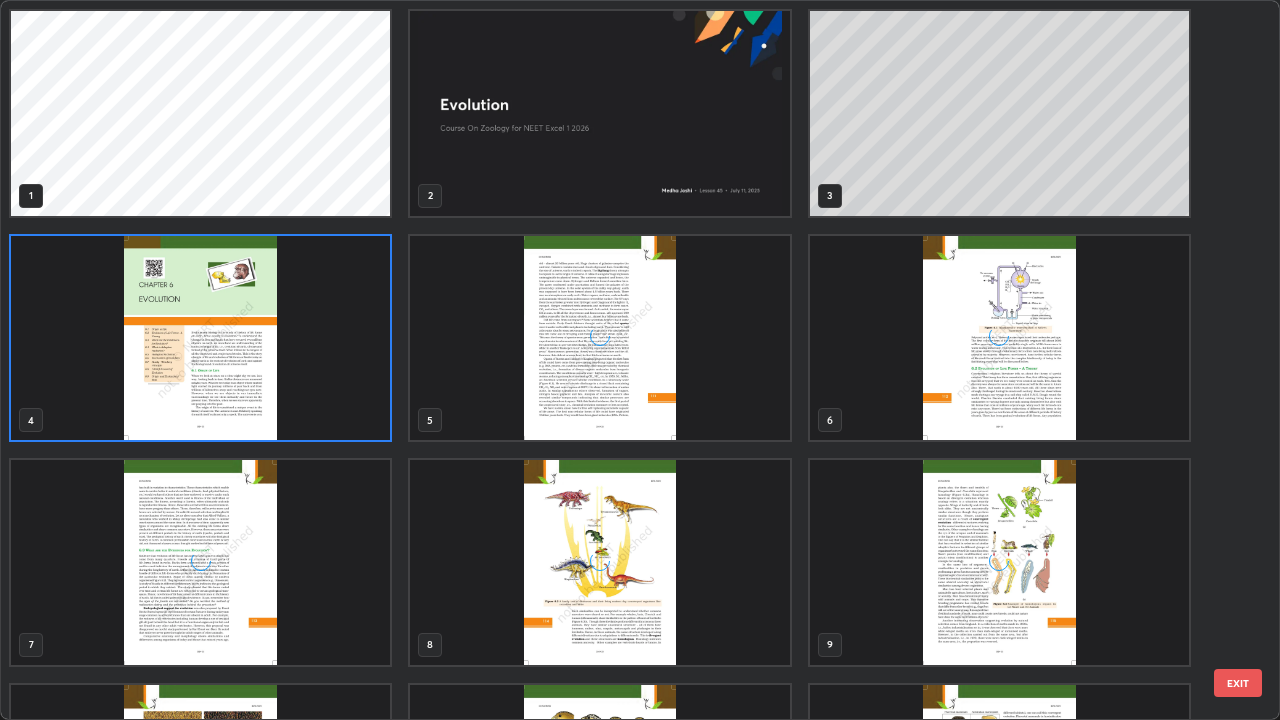 scroll, scrollTop: 7, scrollLeft: 11, axis: both 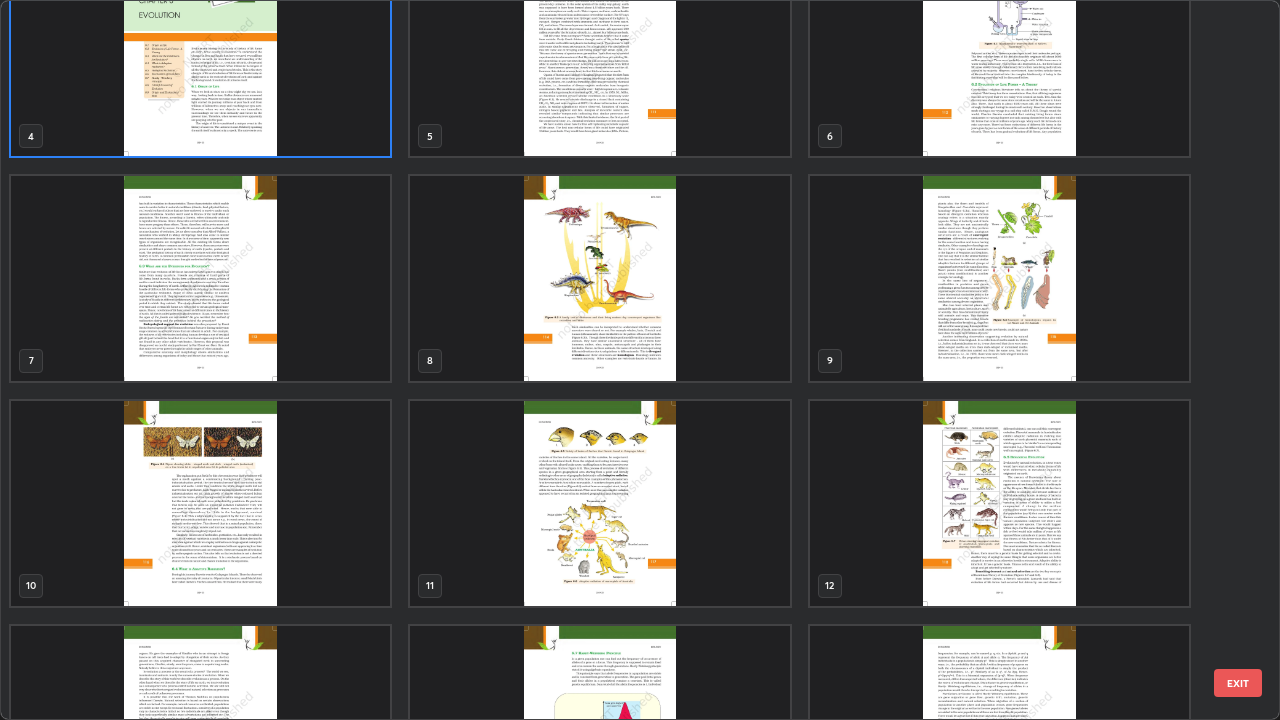 click at bounding box center (200, 278) 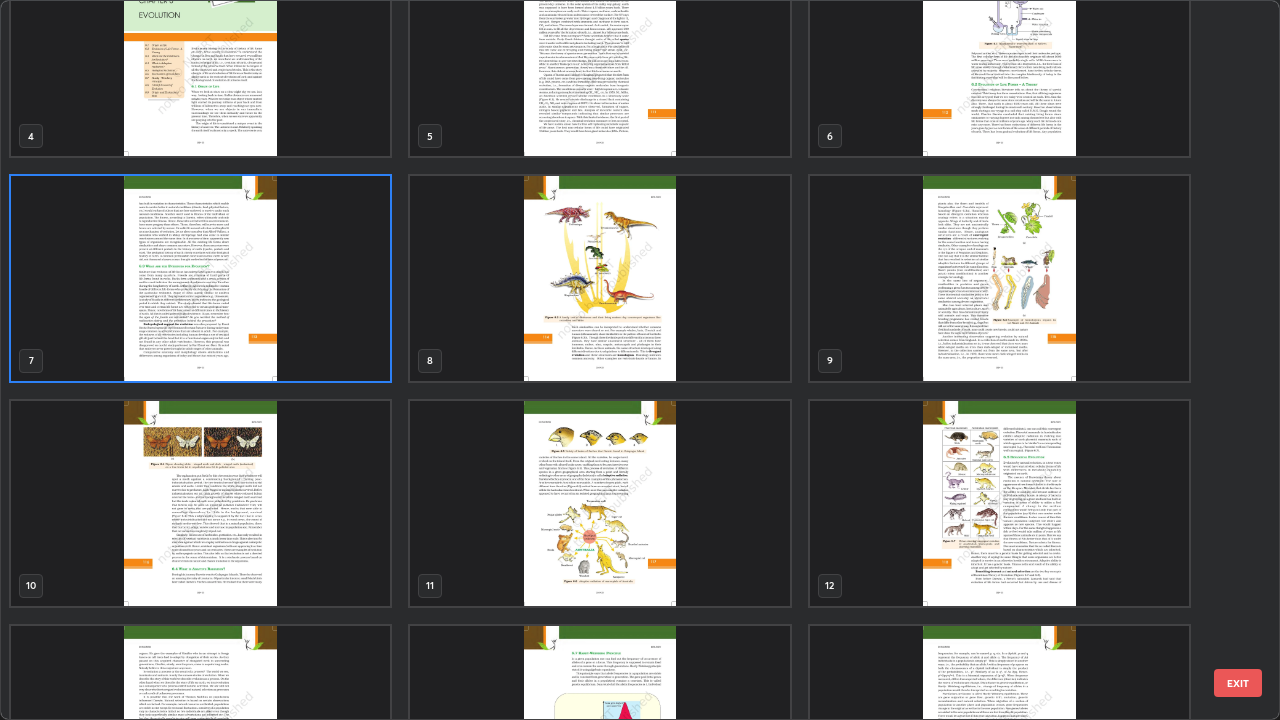 click at bounding box center [200, 278] 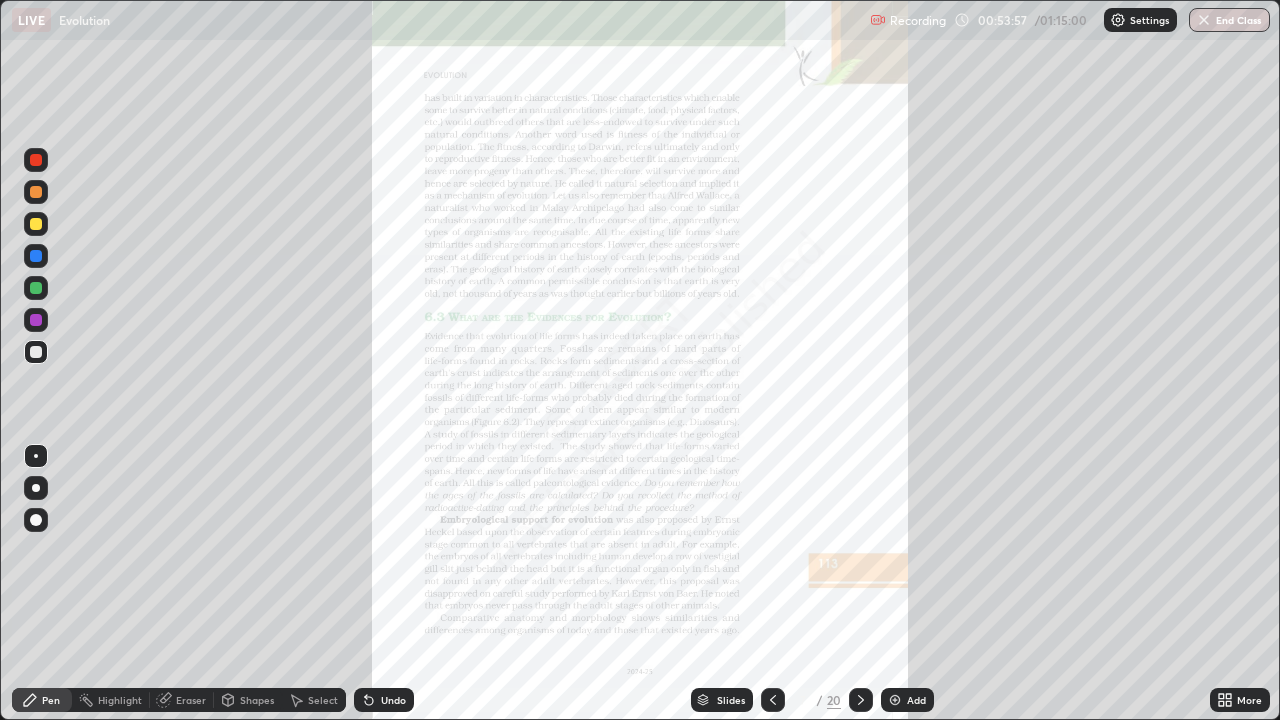 click at bounding box center (200, 278) 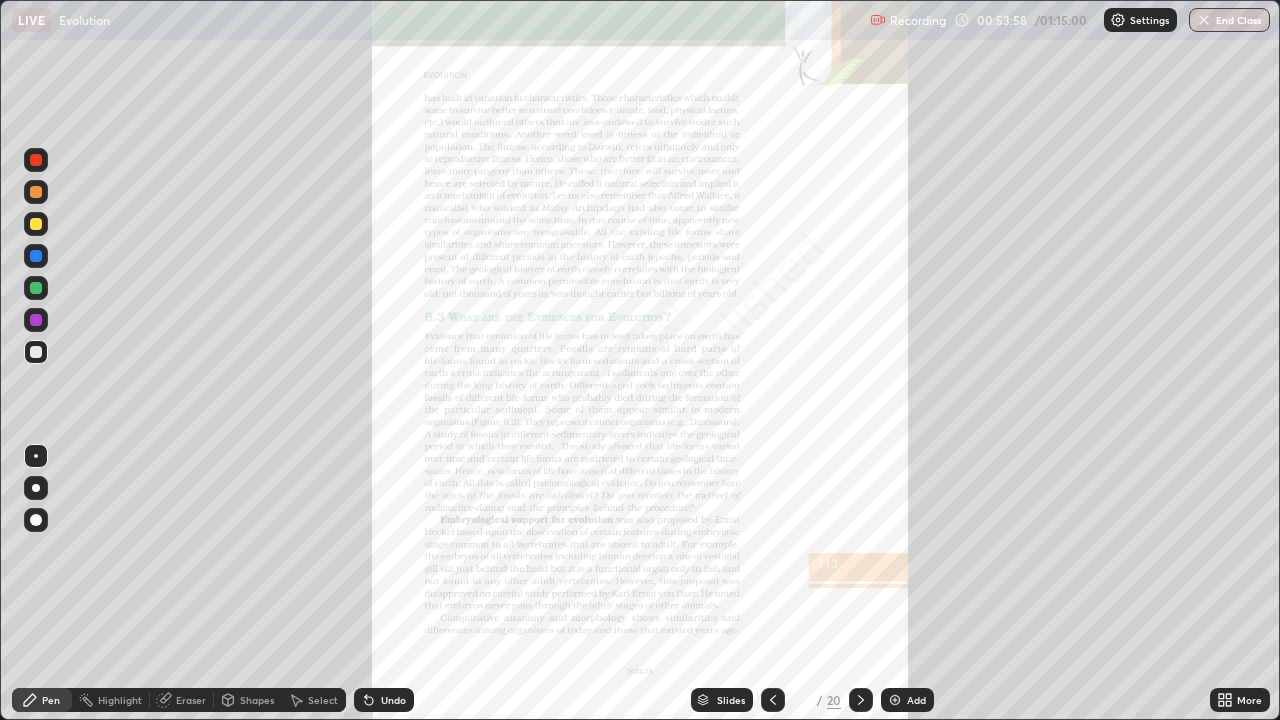 click 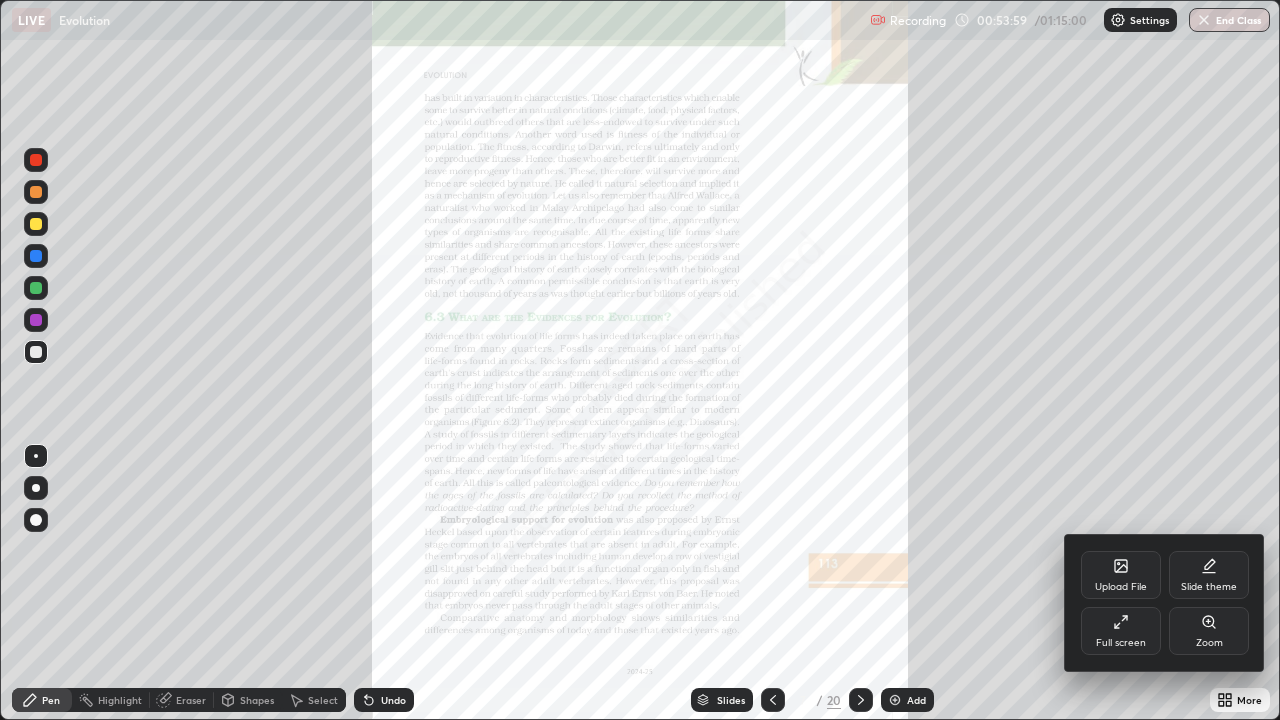 click on "Zoom" at bounding box center (1209, 631) 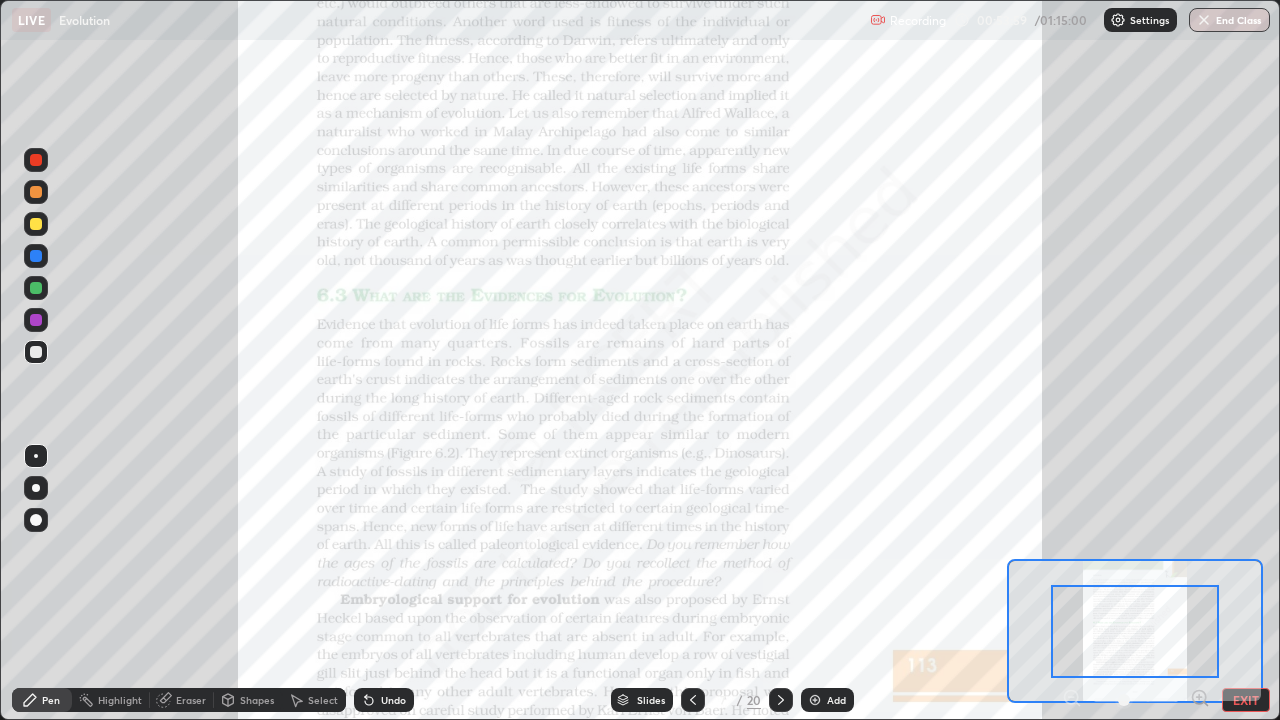 click 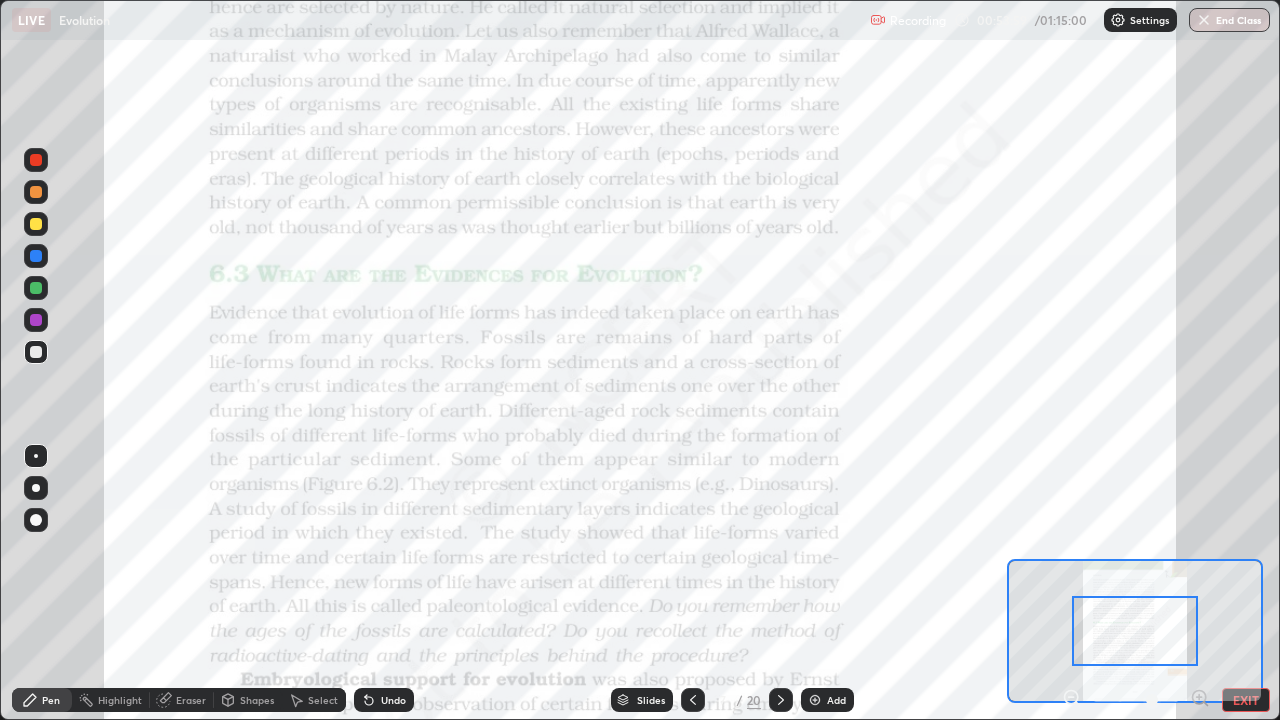 click 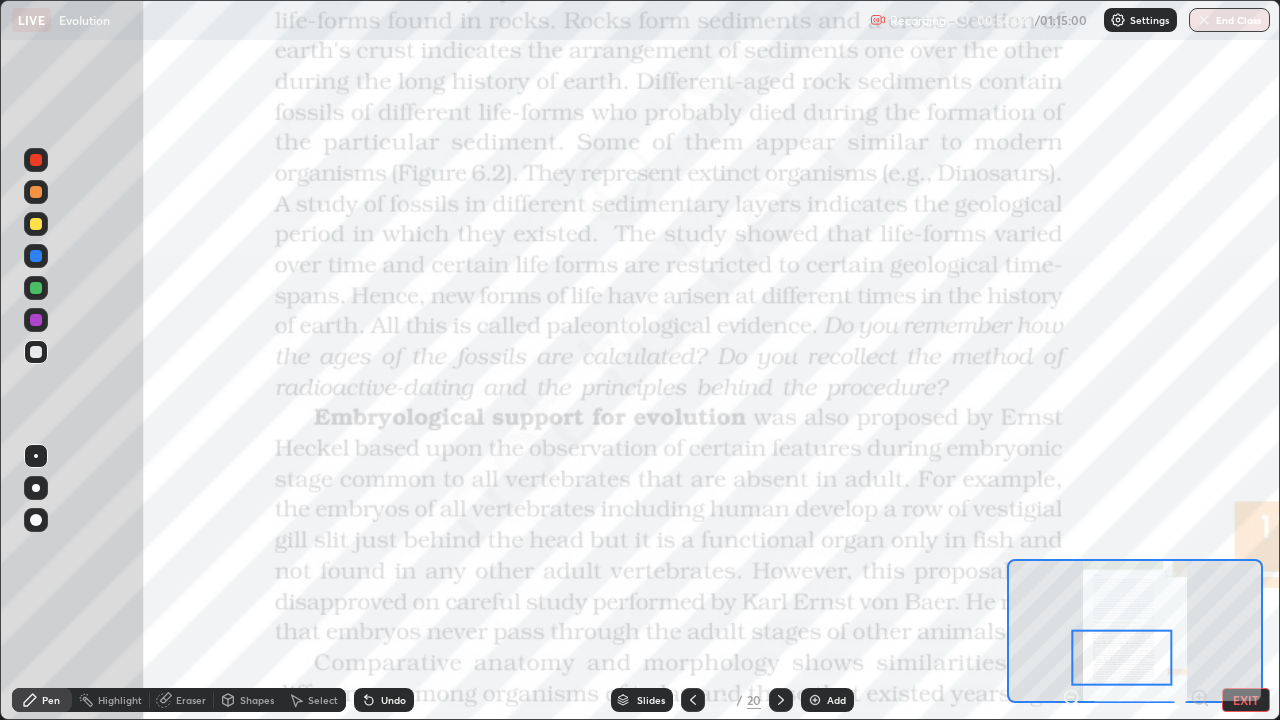 click at bounding box center [36, 160] 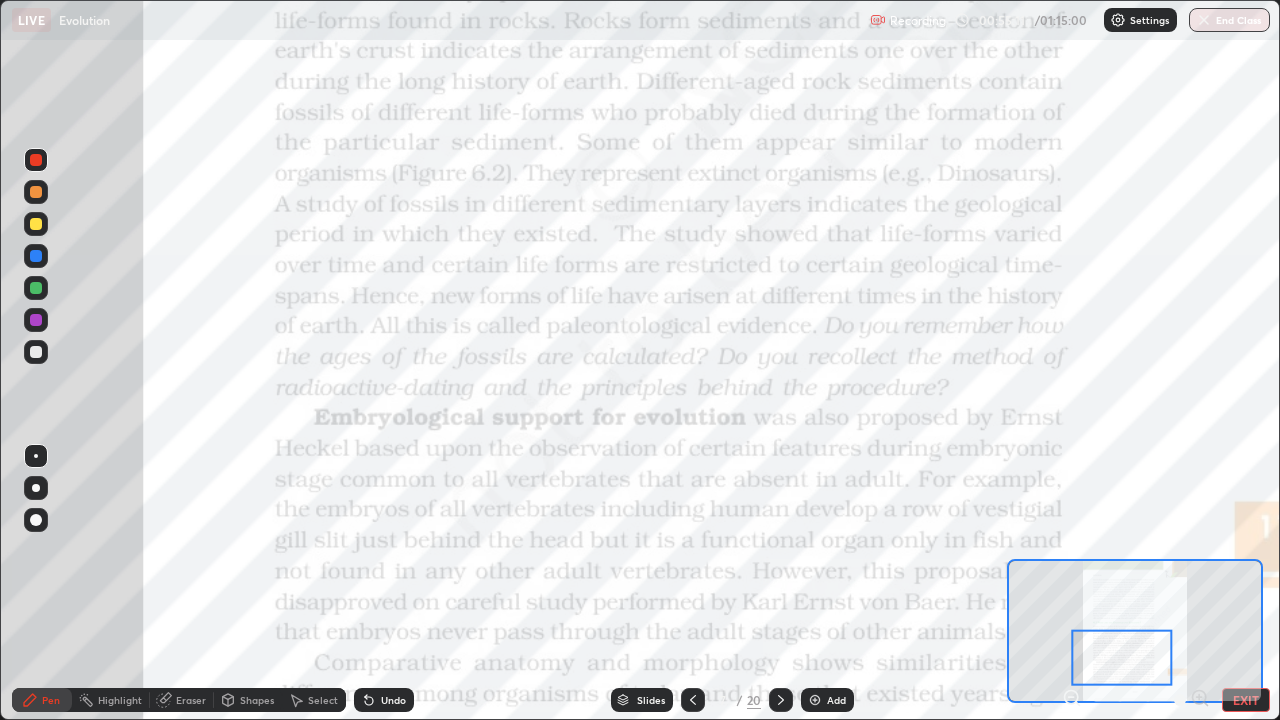 click on "Slides" at bounding box center (651, 700) 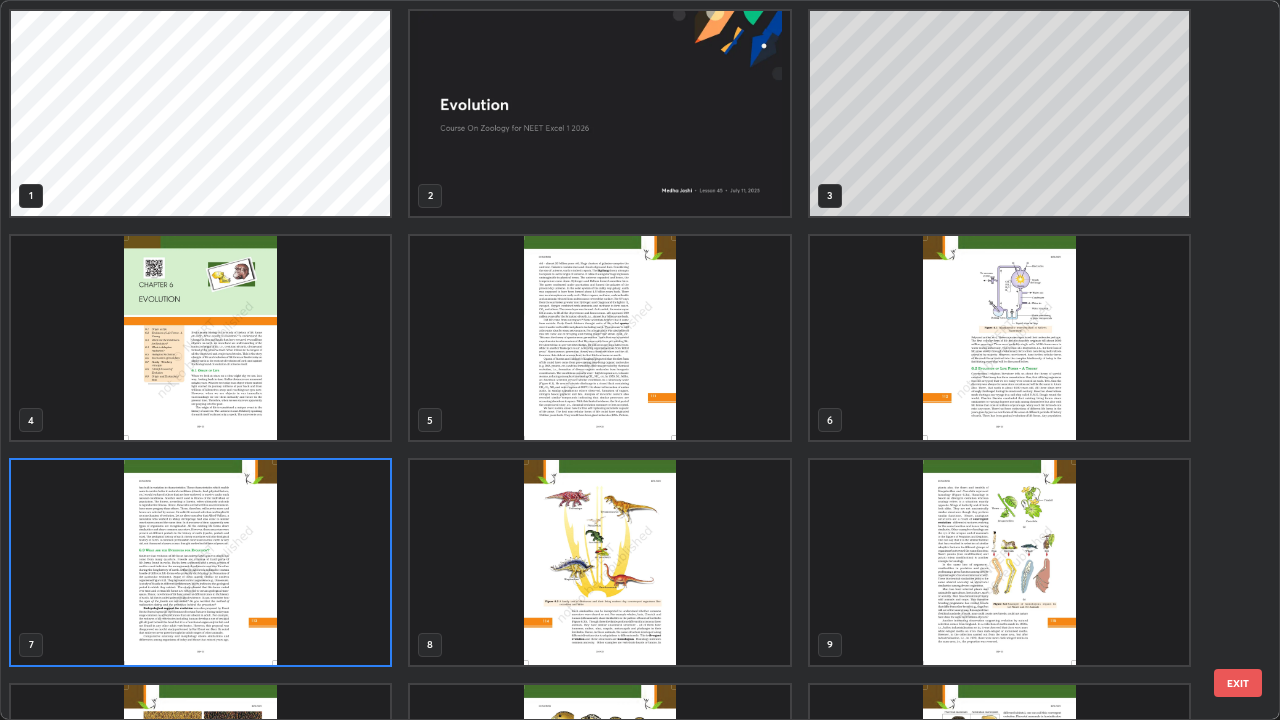 scroll, scrollTop: 7, scrollLeft: 11, axis: both 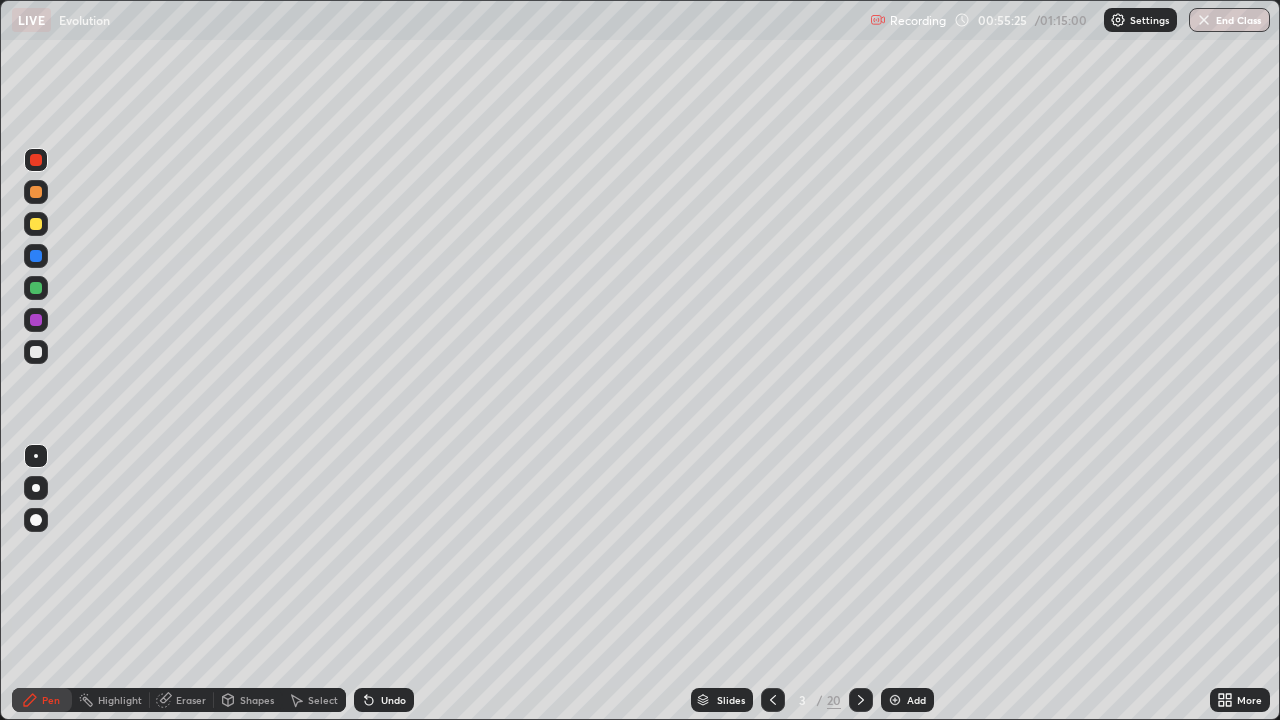 click at bounding box center (36, 352) 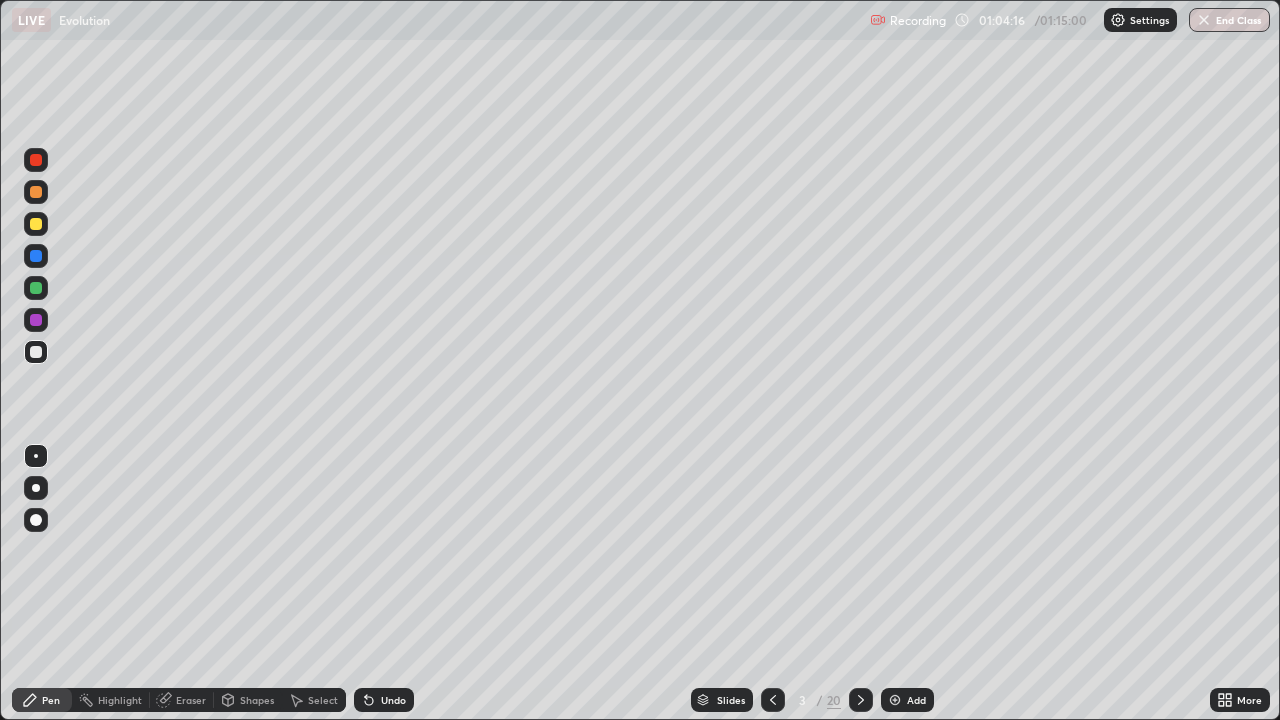 click on "Add" at bounding box center [907, 700] 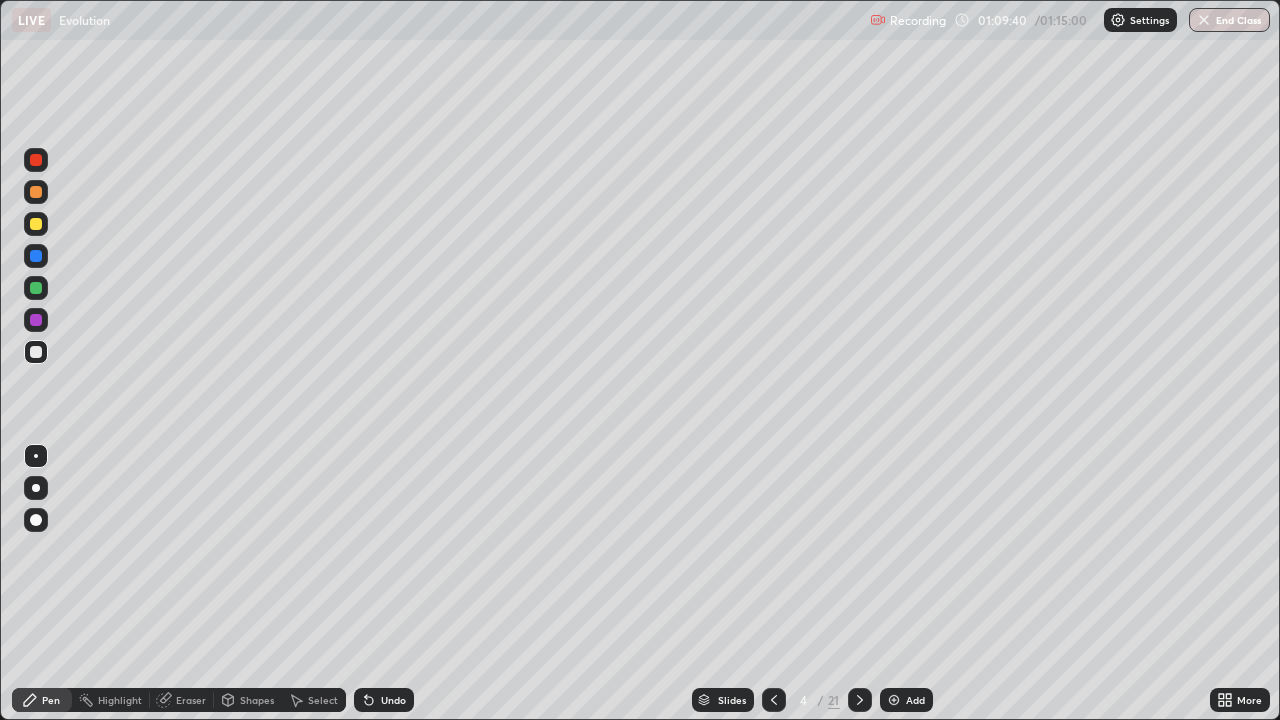 click at bounding box center [1204, 20] 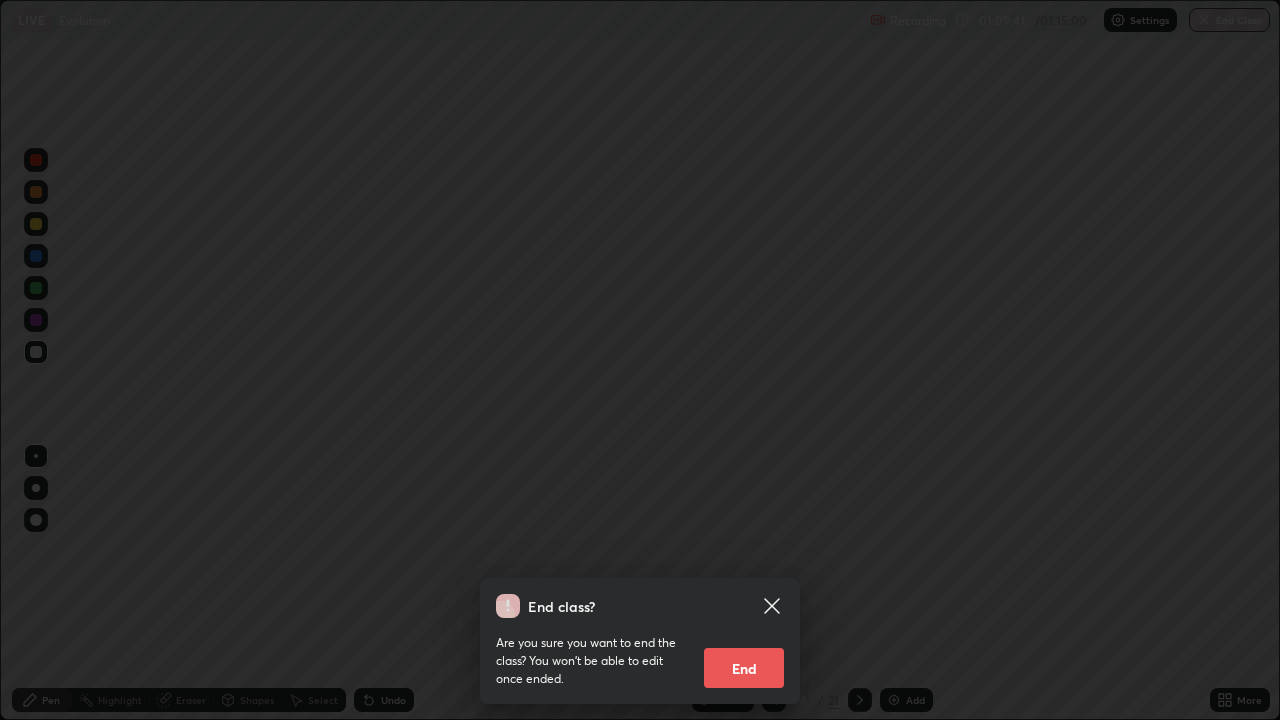 click on "End" at bounding box center [744, 668] 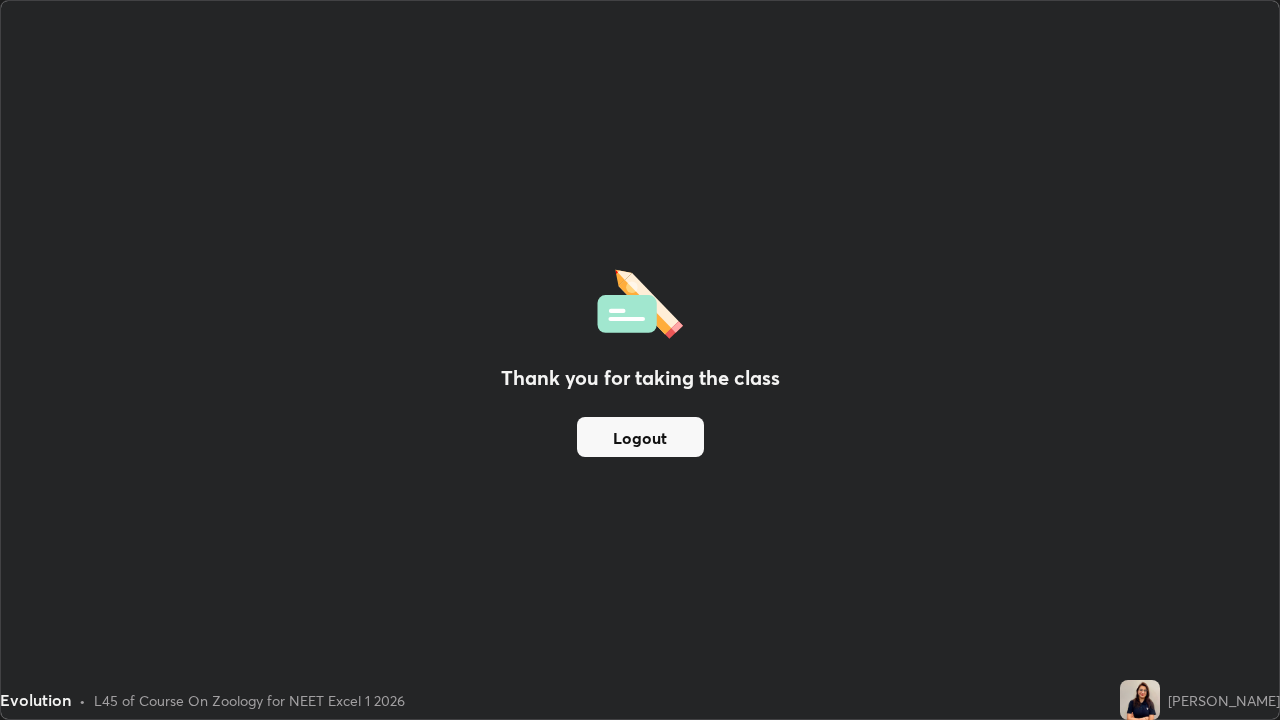 click on "Logout" at bounding box center (640, 437) 